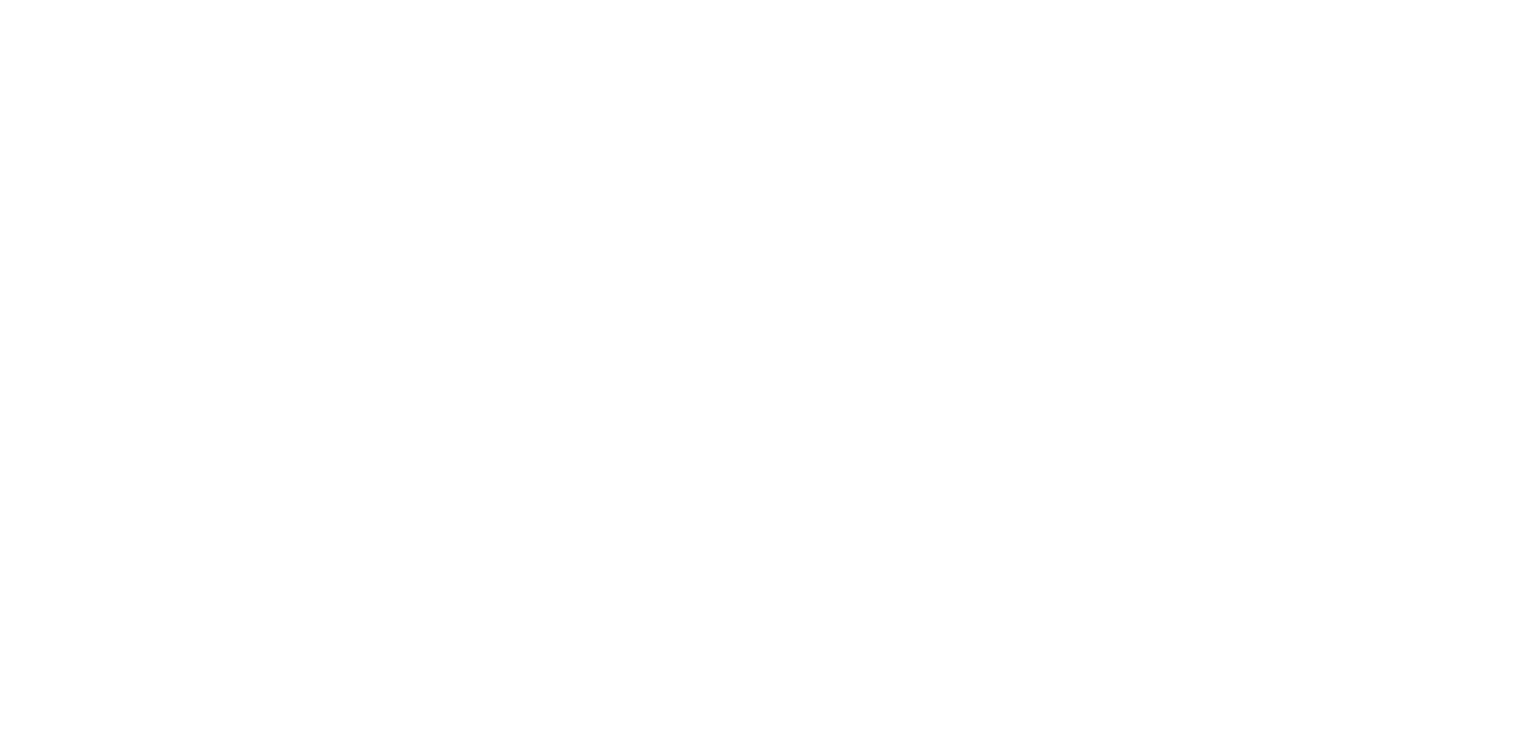 scroll, scrollTop: 0, scrollLeft: 0, axis: both 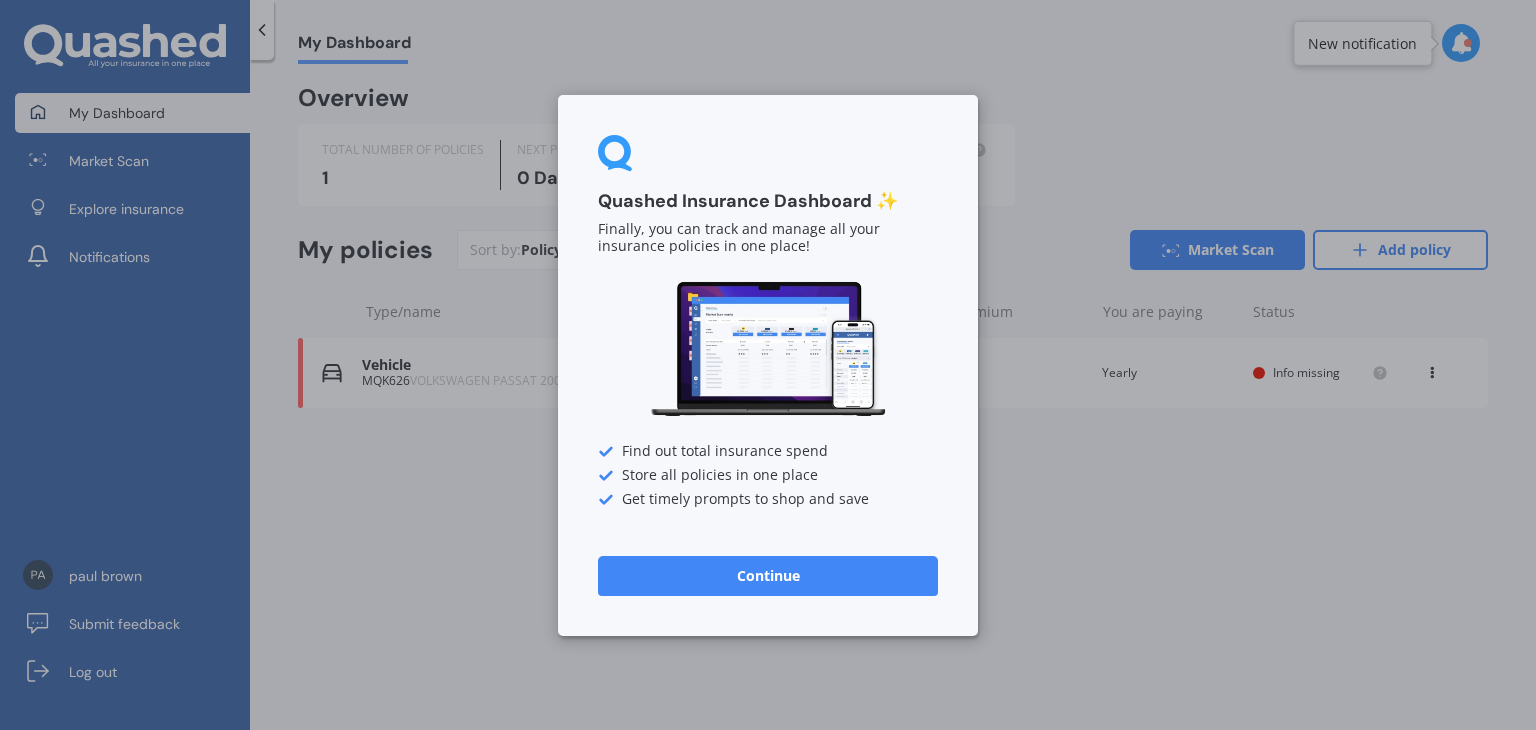 click on "Continue" at bounding box center (768, 575) 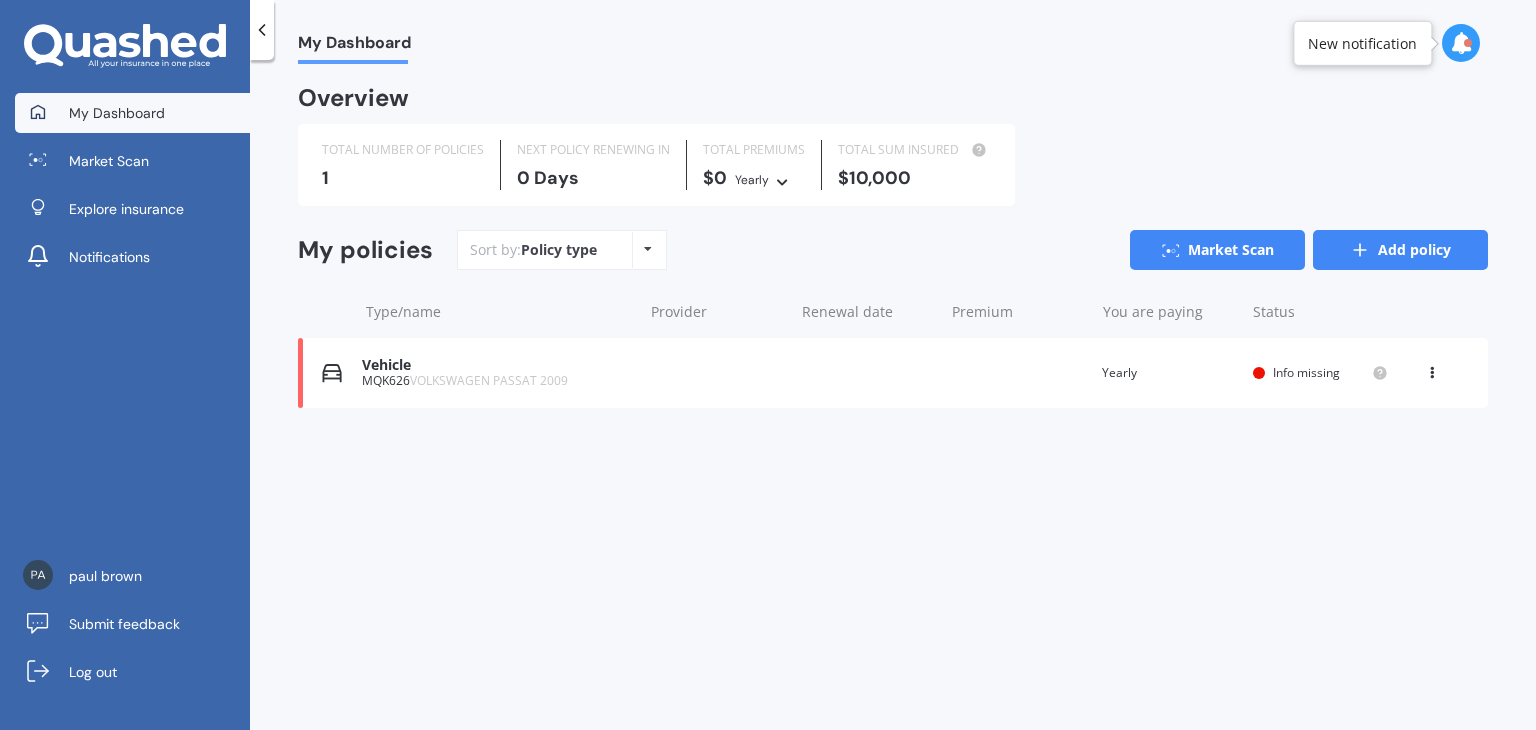 click on "Add policy" at bounding box center [1400, 250] 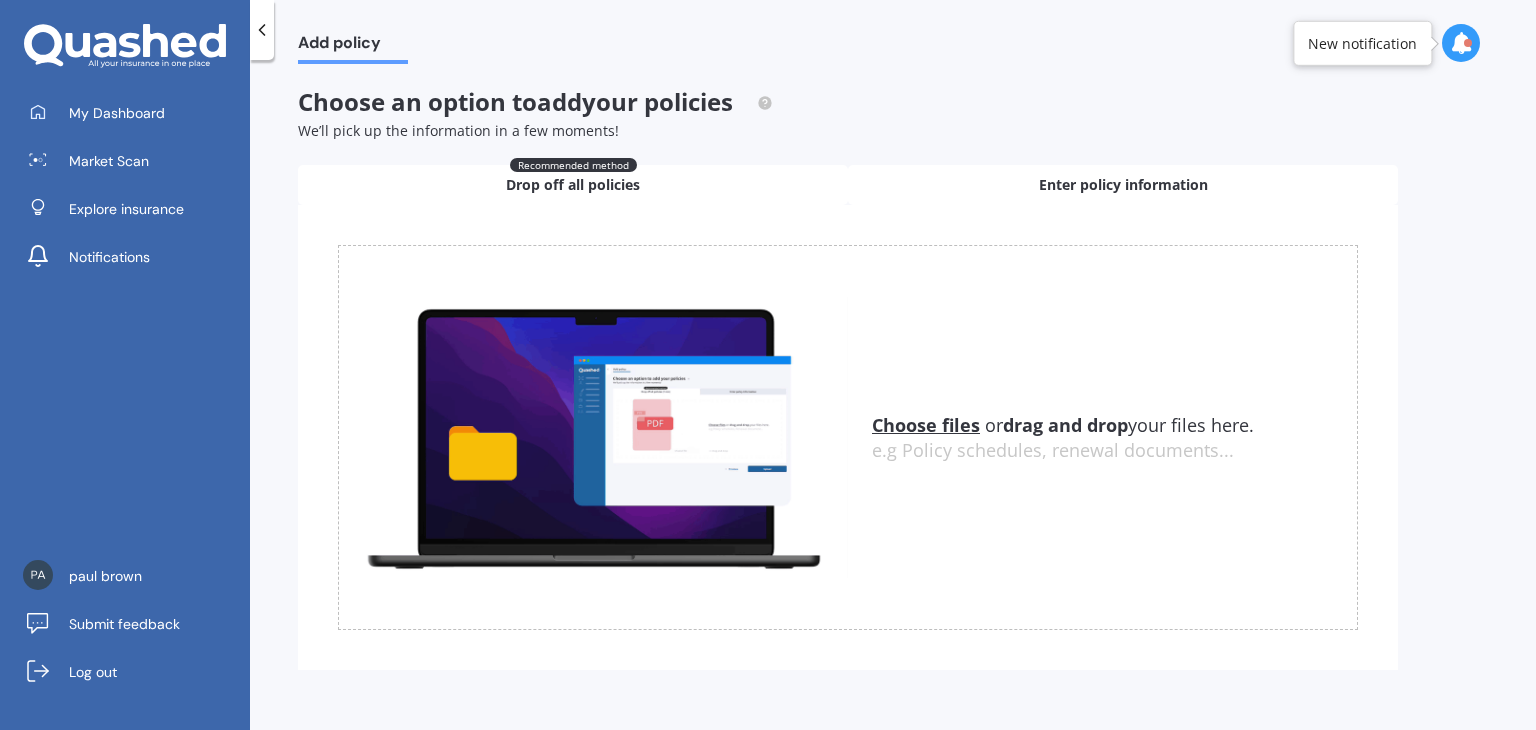 click on "Enter policy information" at bounding box center [1123, 185] 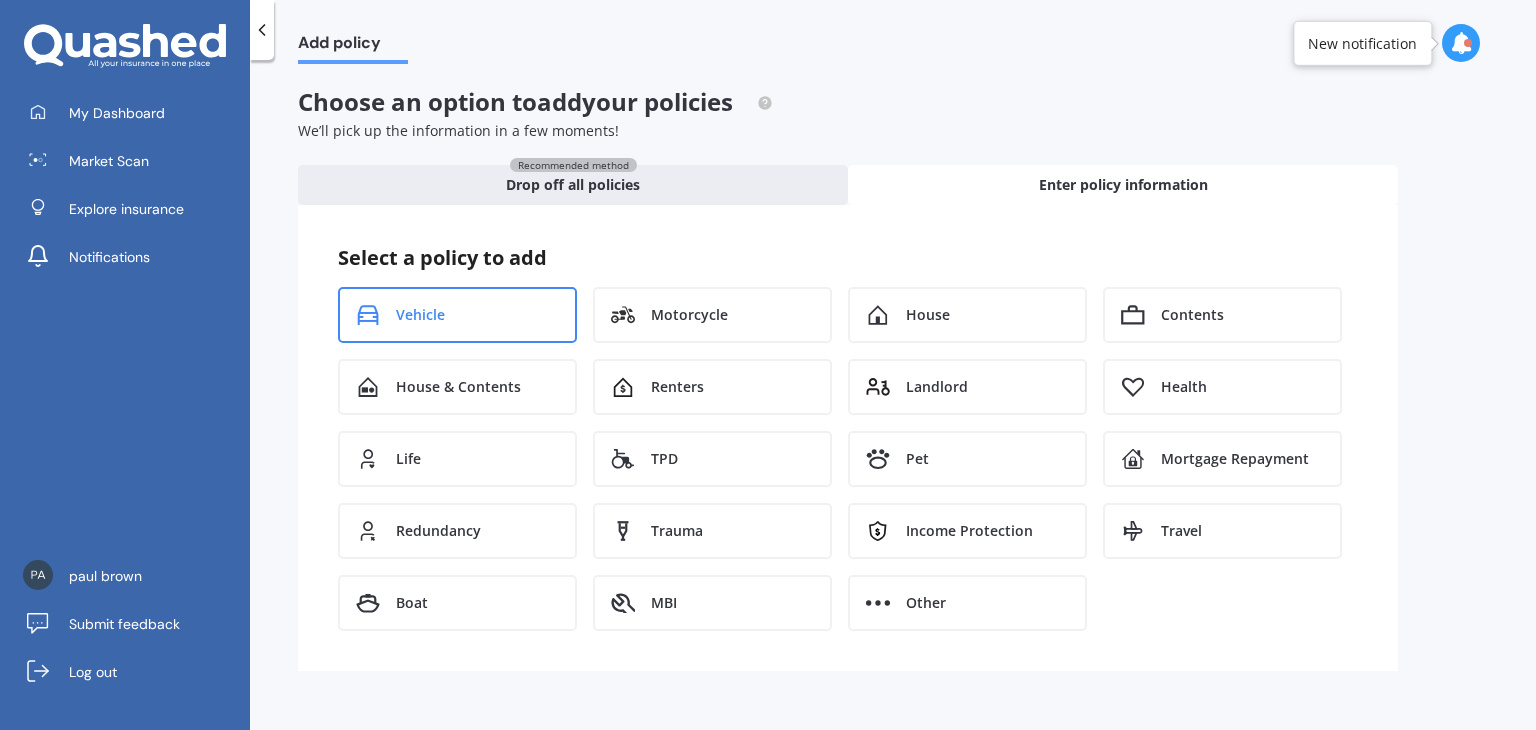 click on "Vehicle" at bounding box center (420, 315) 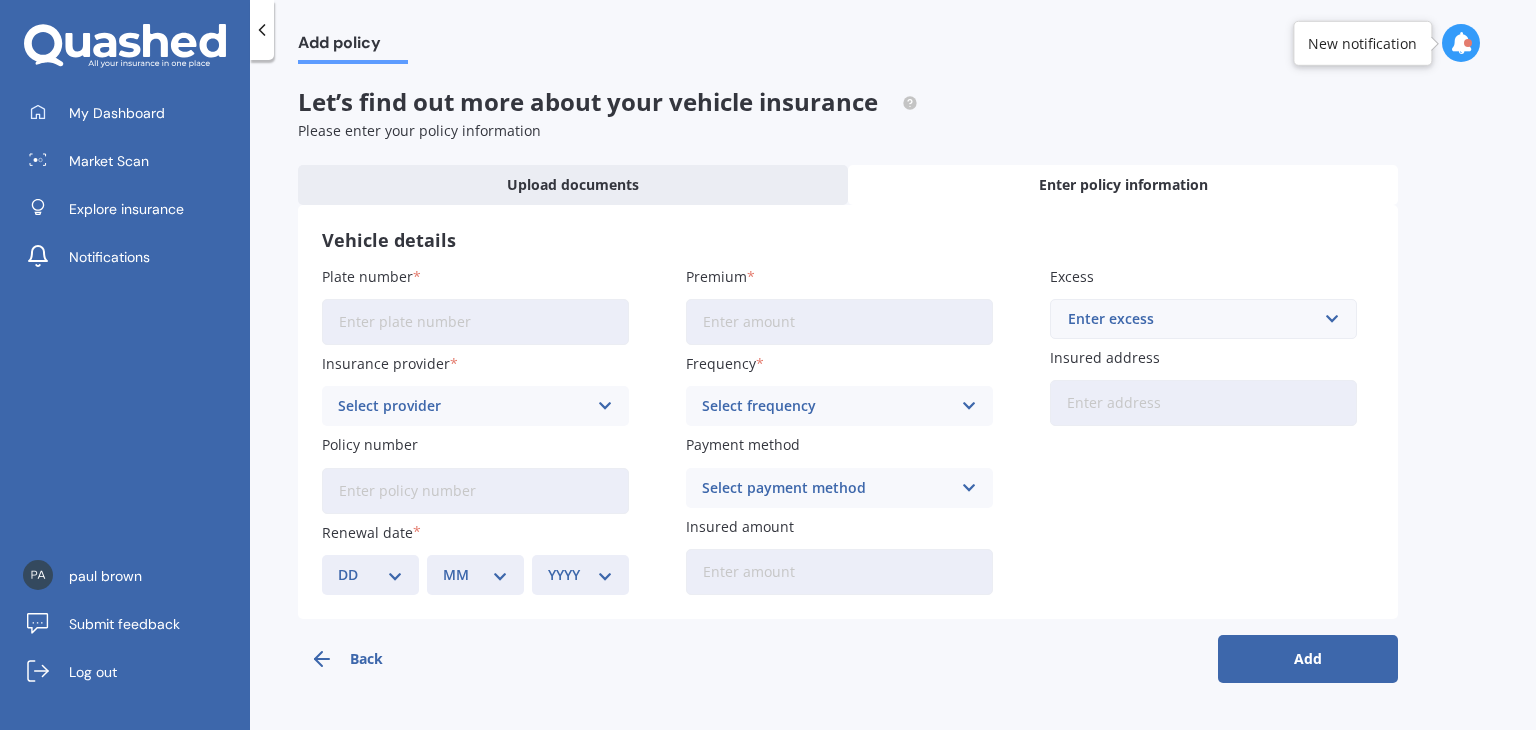 click on "Plate number" at bounding box center [475, 322] 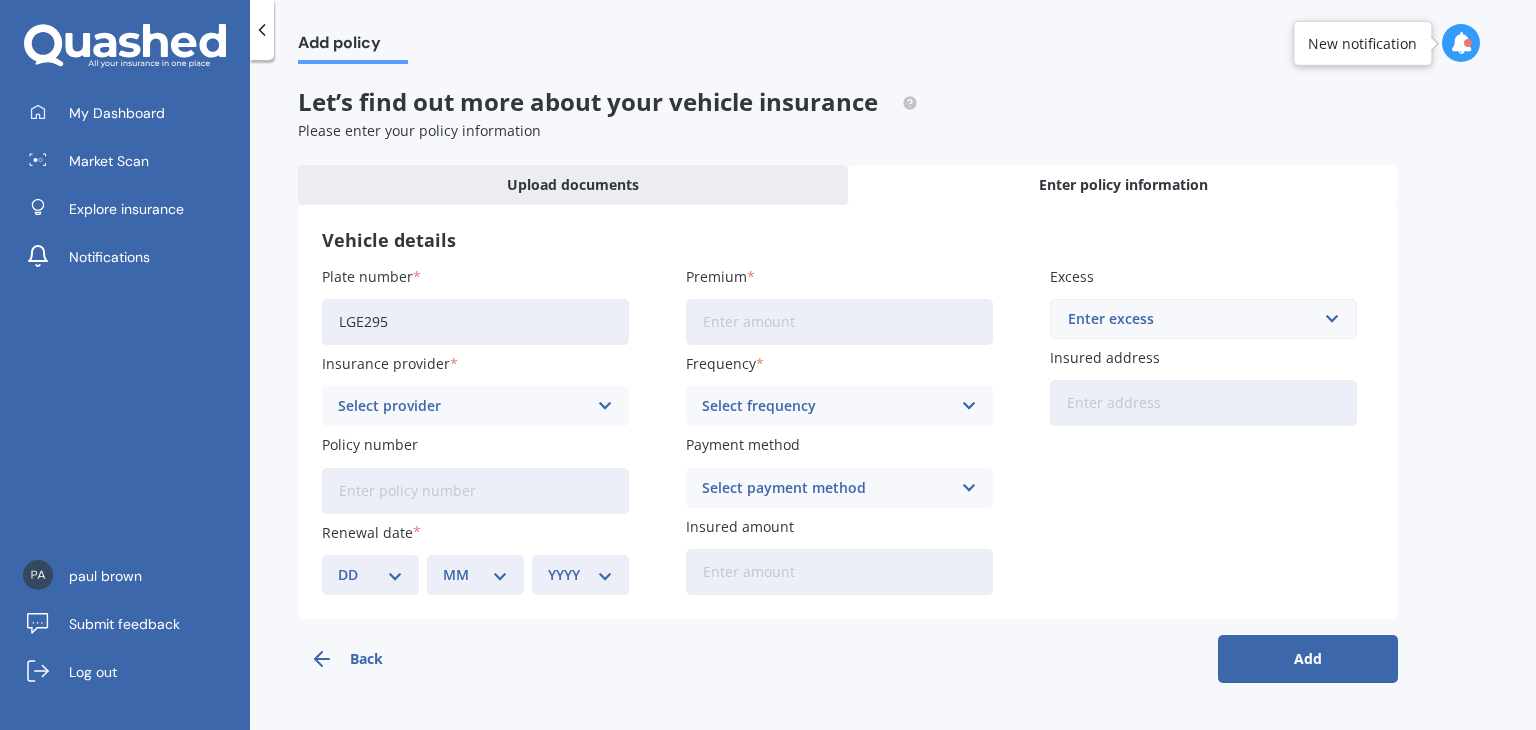 click on "Add" at bounding box center (1308, 659) 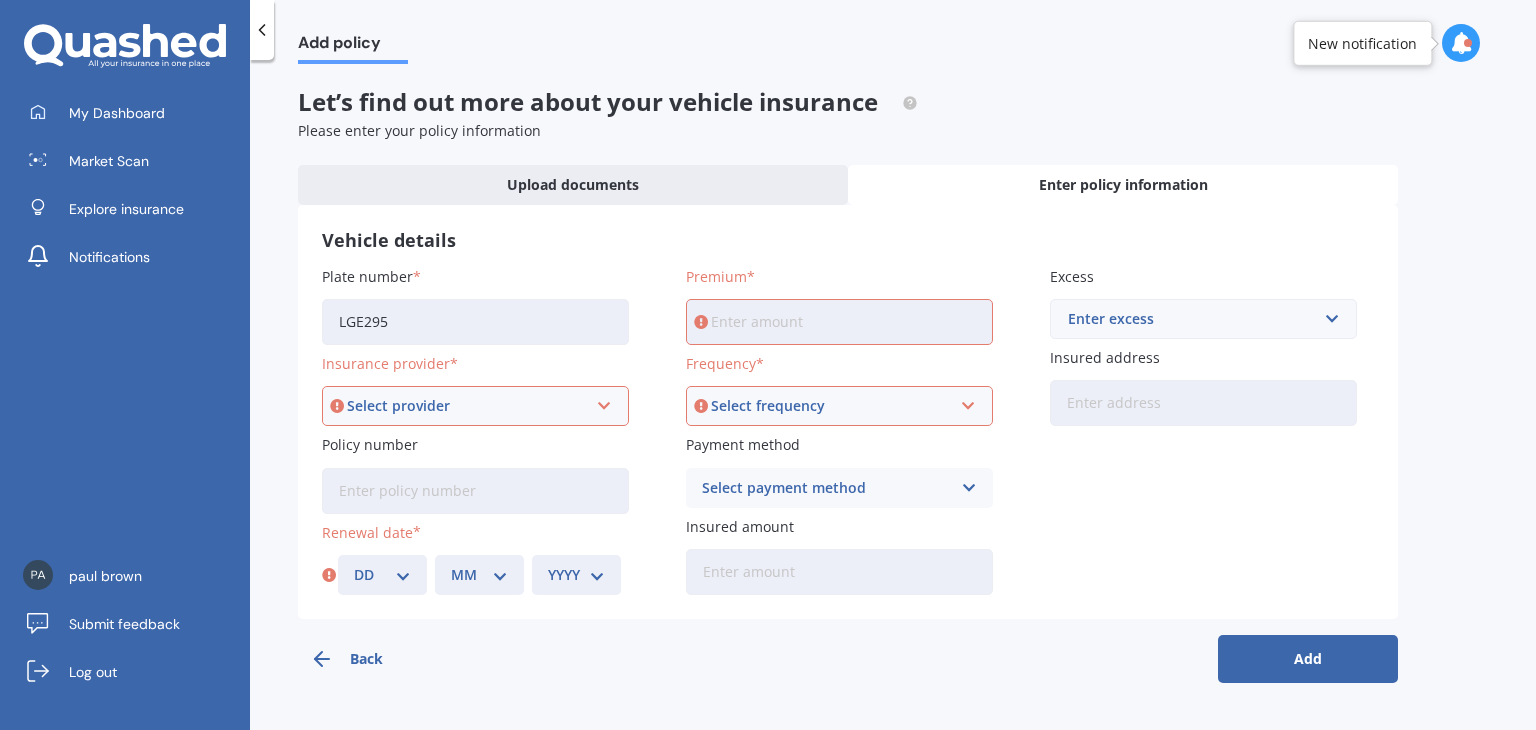 click on "LGE295" at bounding box center [475, 322] 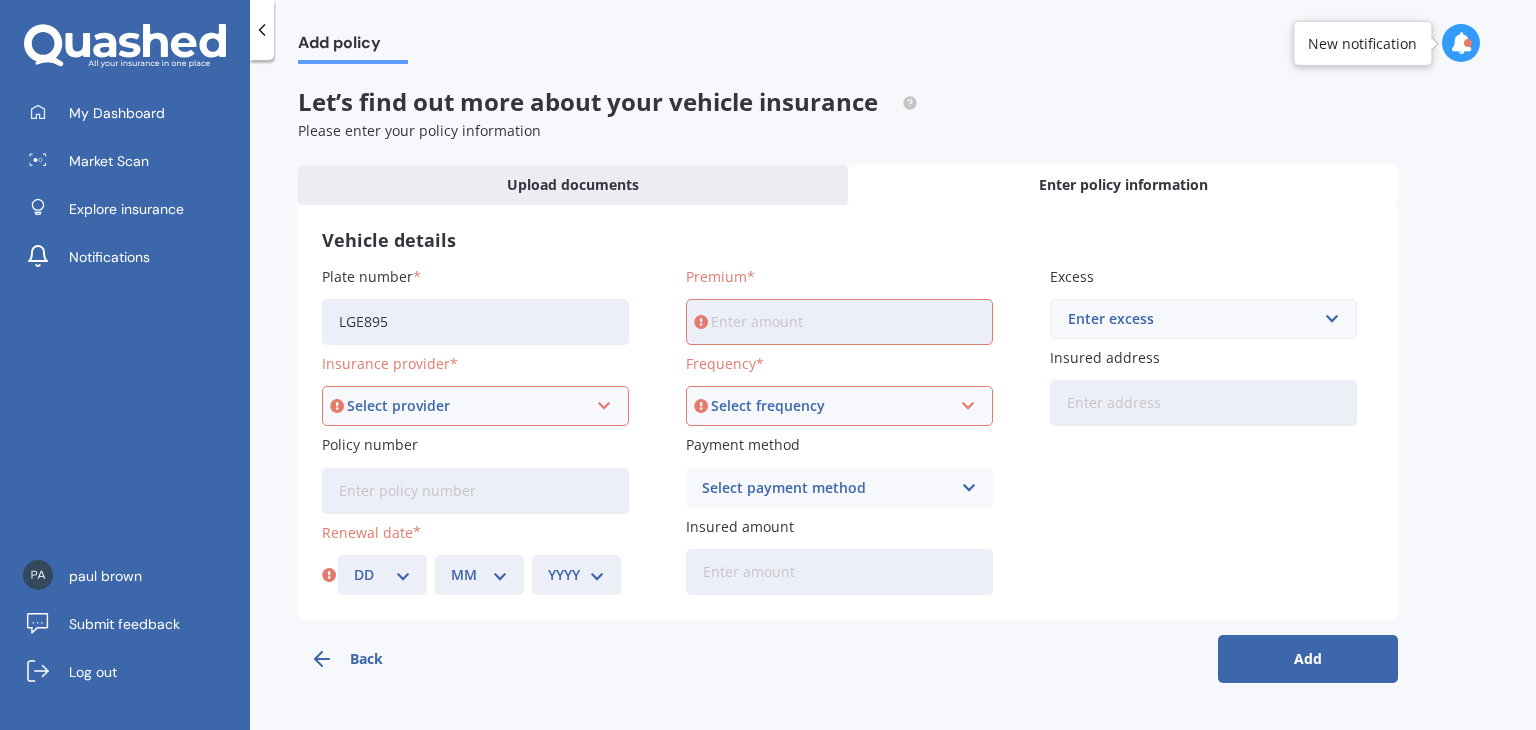 type on "LGE895" 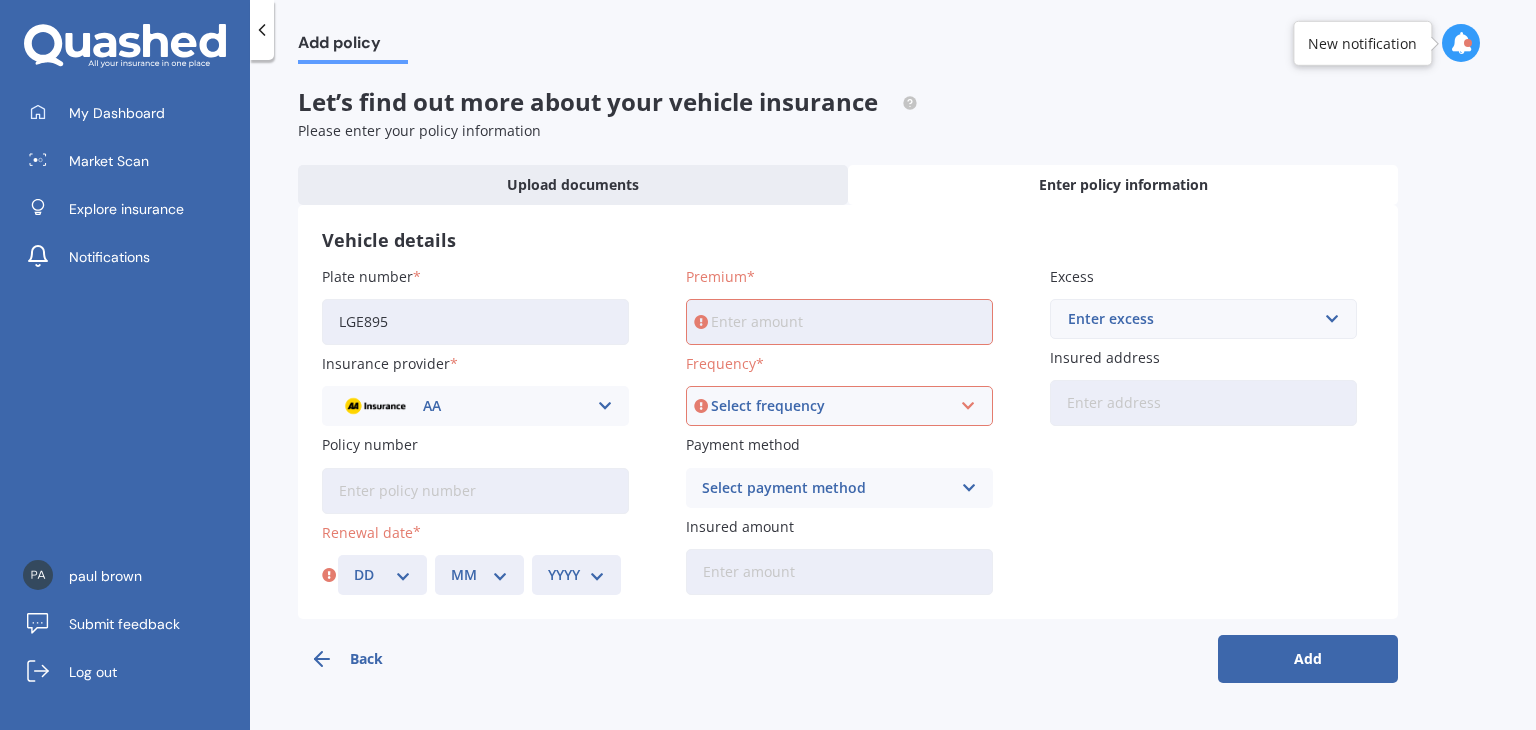 click on "Plate number" at bounding box center (471, 276) 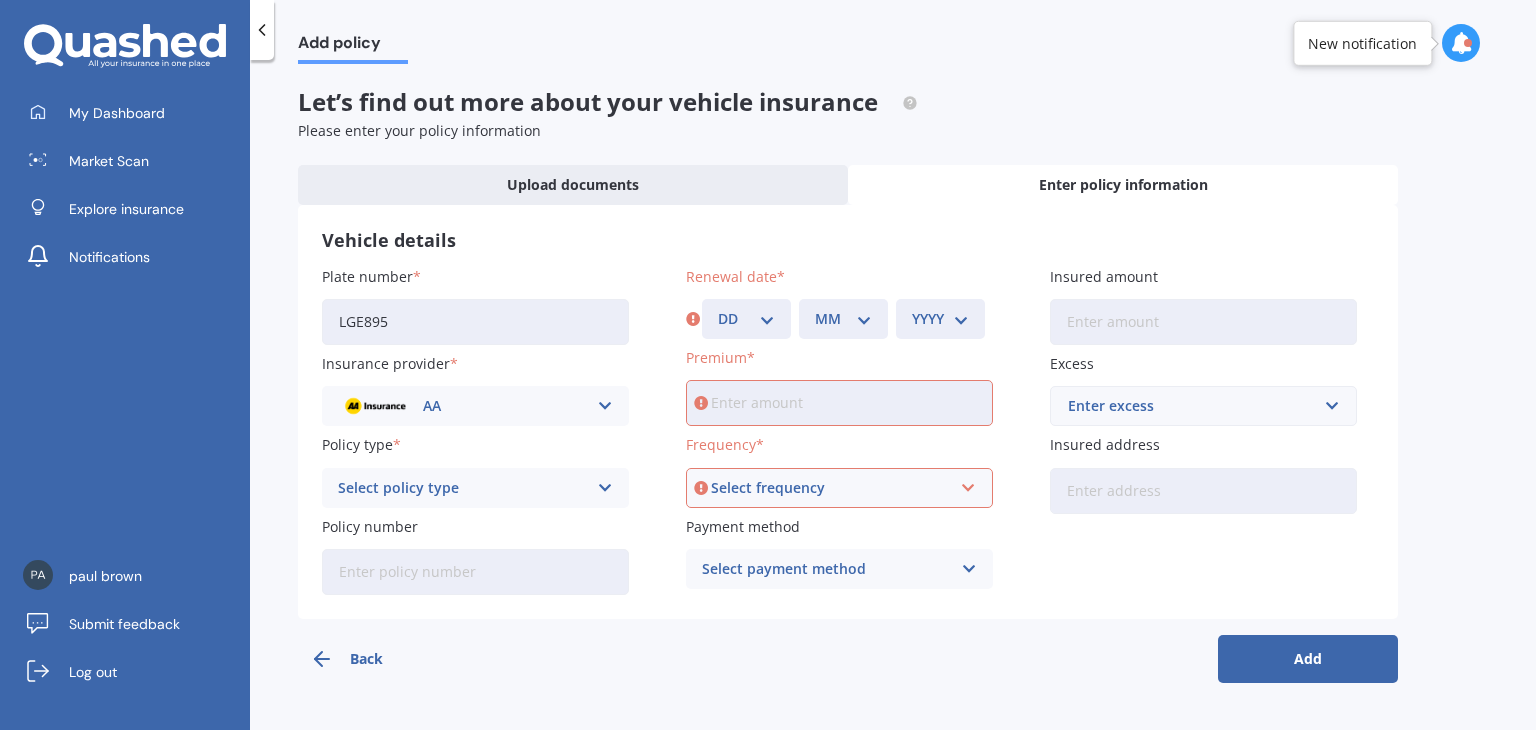 click on "Select policy type" at bounding box center [462, 488] 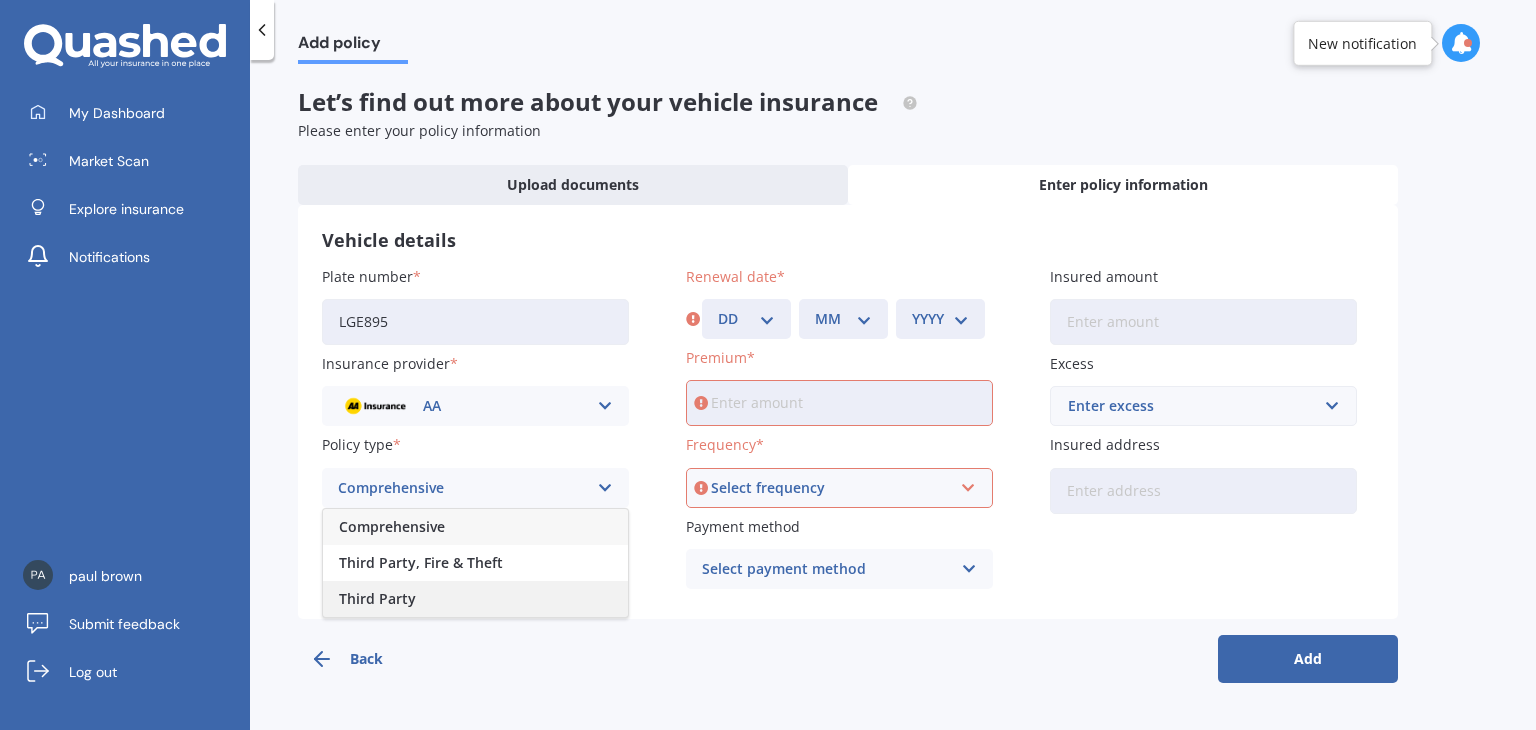 click on "Third Party" at bounding box center [475, 599] 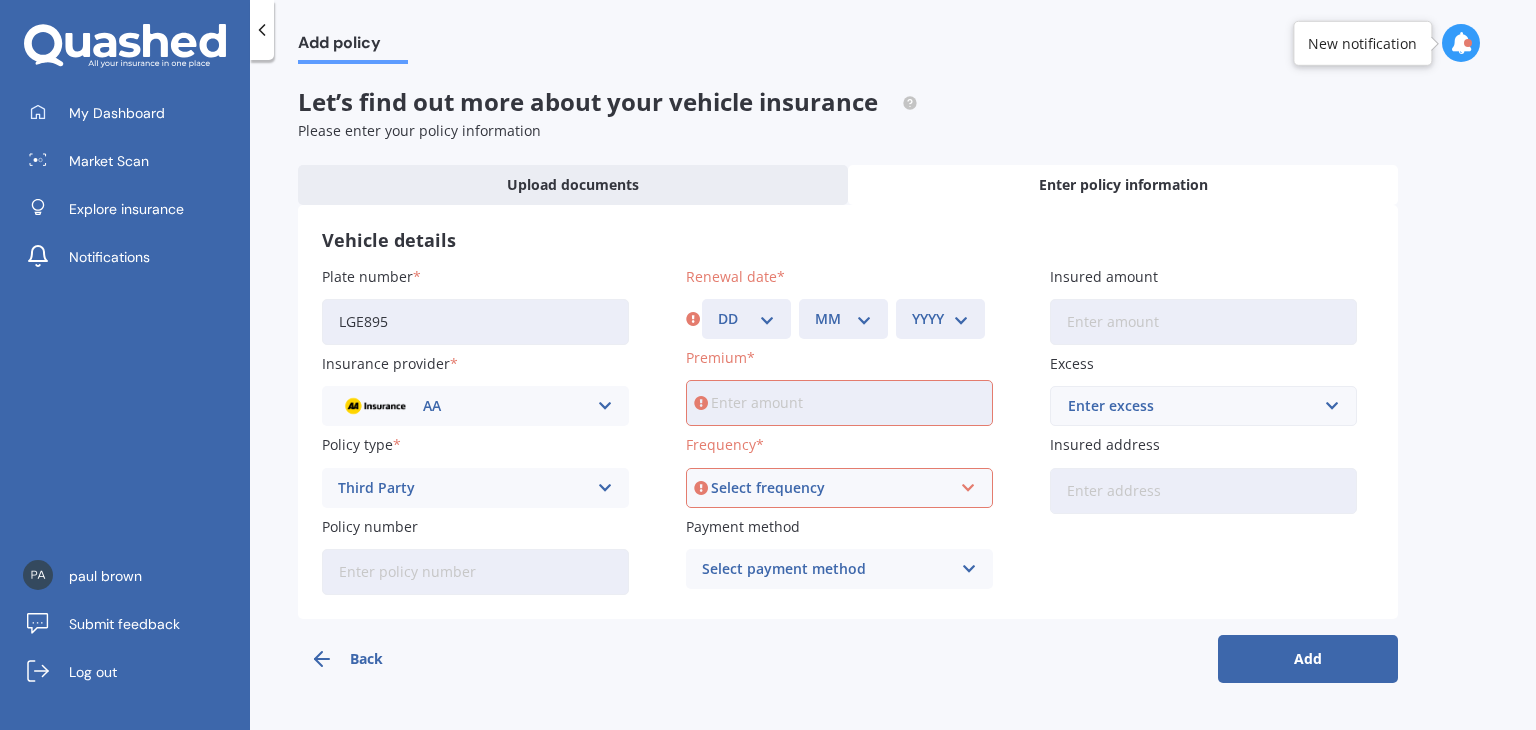 click on "New notification" at bounding box center [1362, 43] 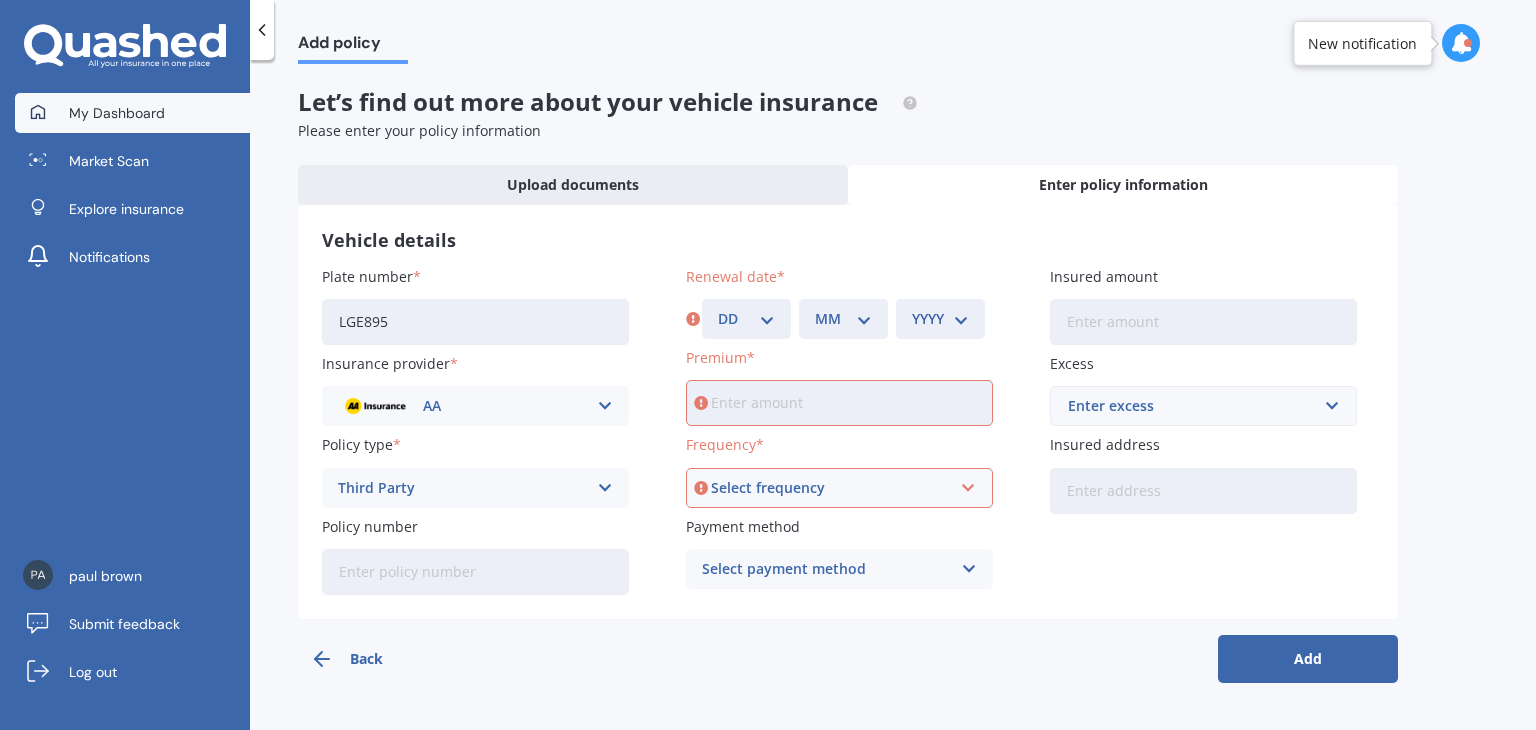 click on "My Dashboard" at bounding box center [132, 113] 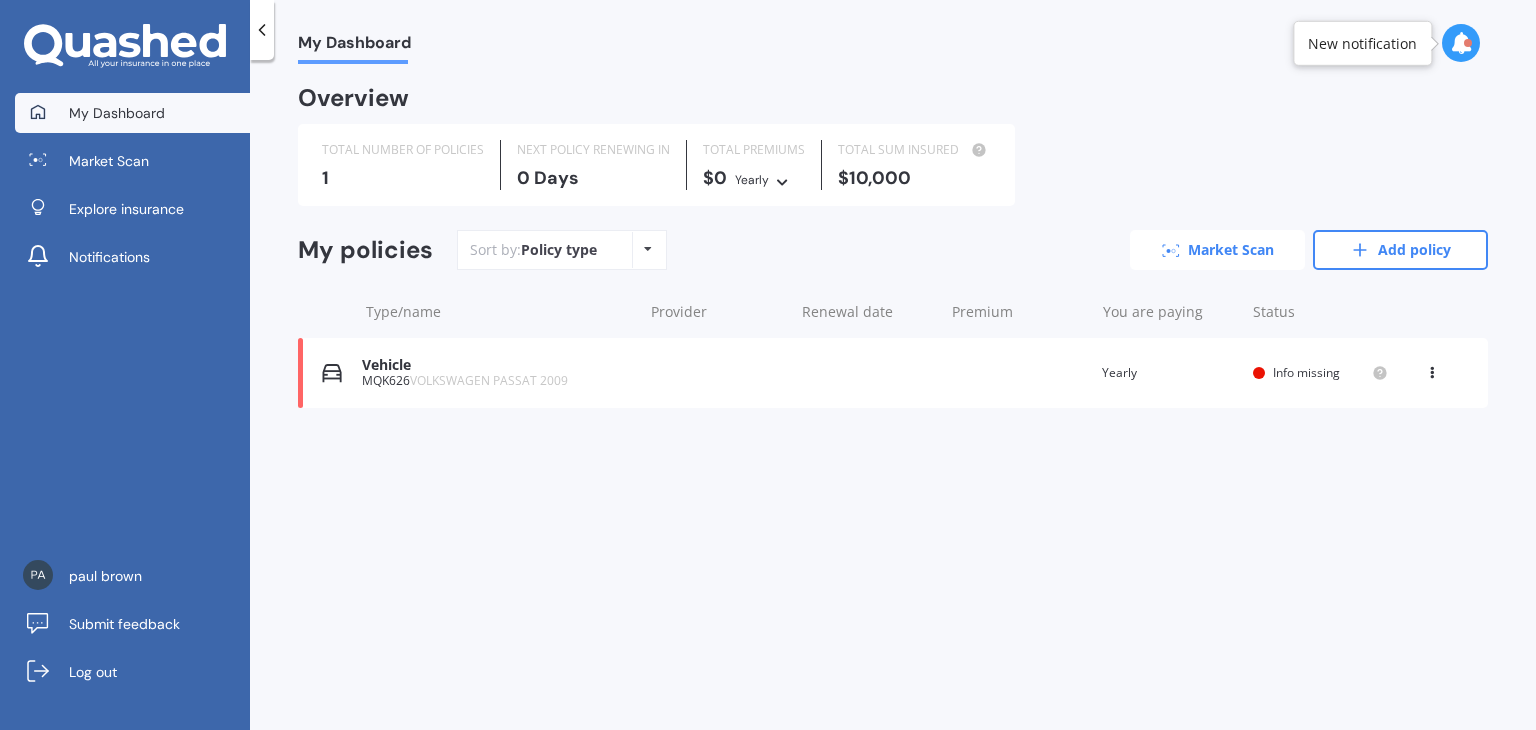 click on "Market Scan" at bounding box center [1217, 250] 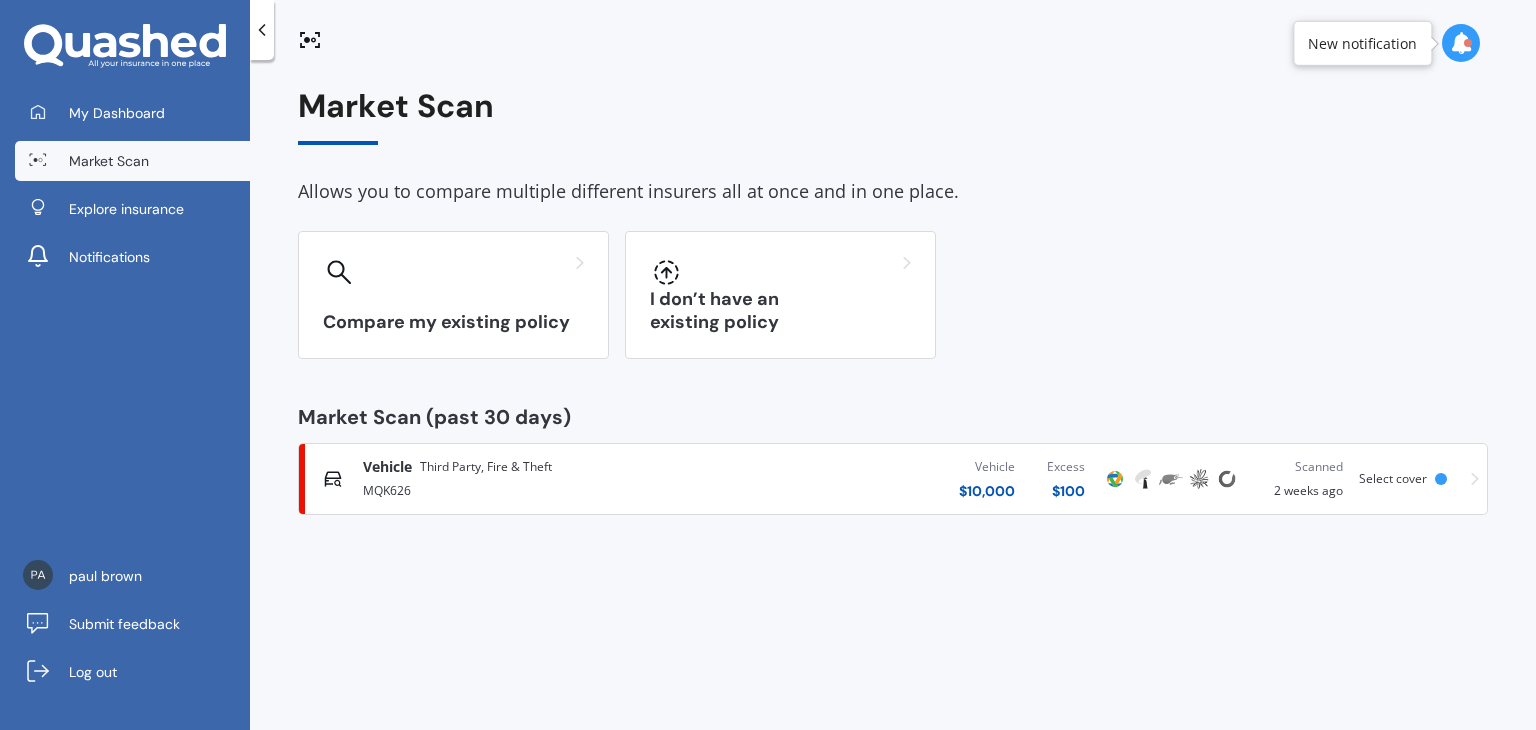click on "Third Party, Fire & Theft" at bounding box center (486, 467) 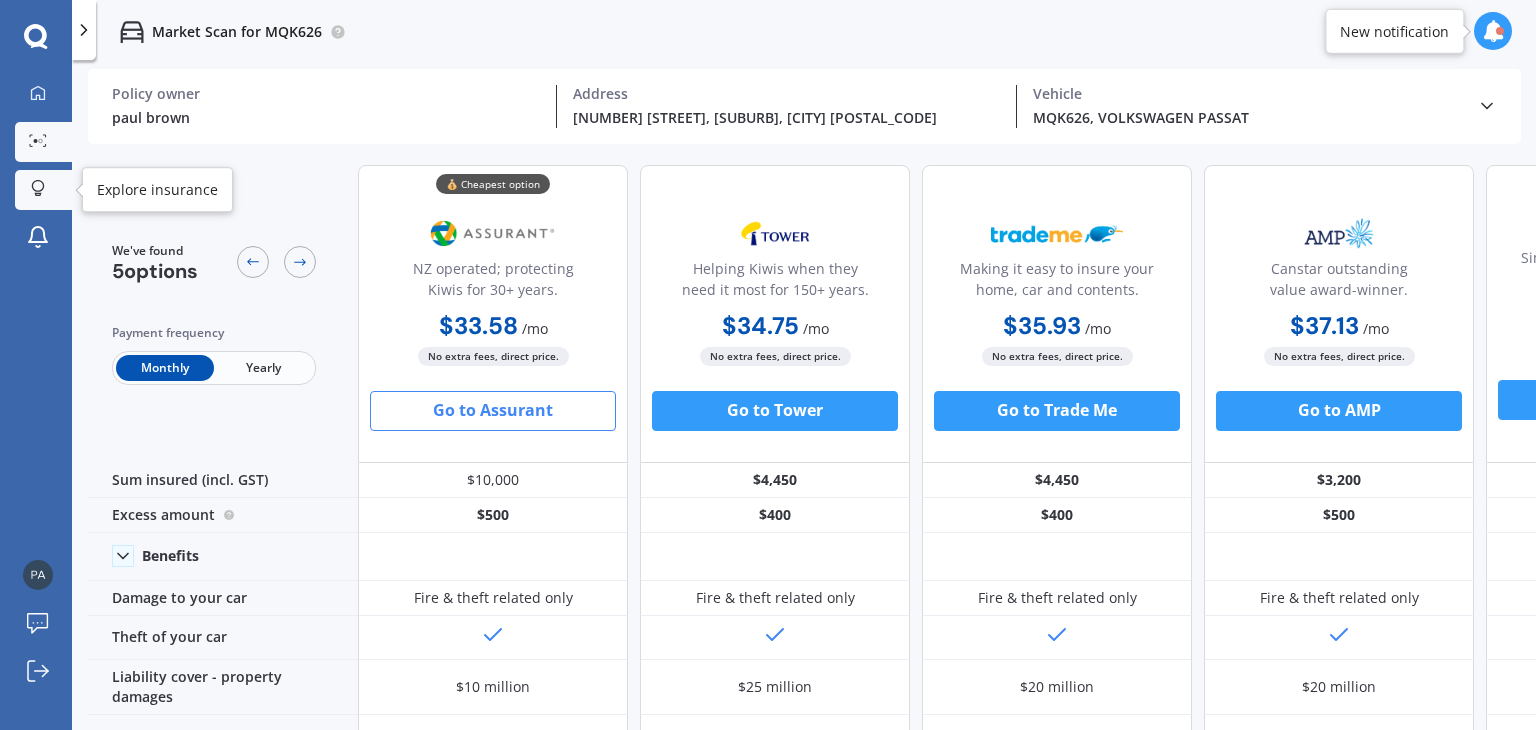 drag, startPoint x: 89, startPoint y: 35, endPoint x: 41, endPoint y: 197, distance: 168.96153 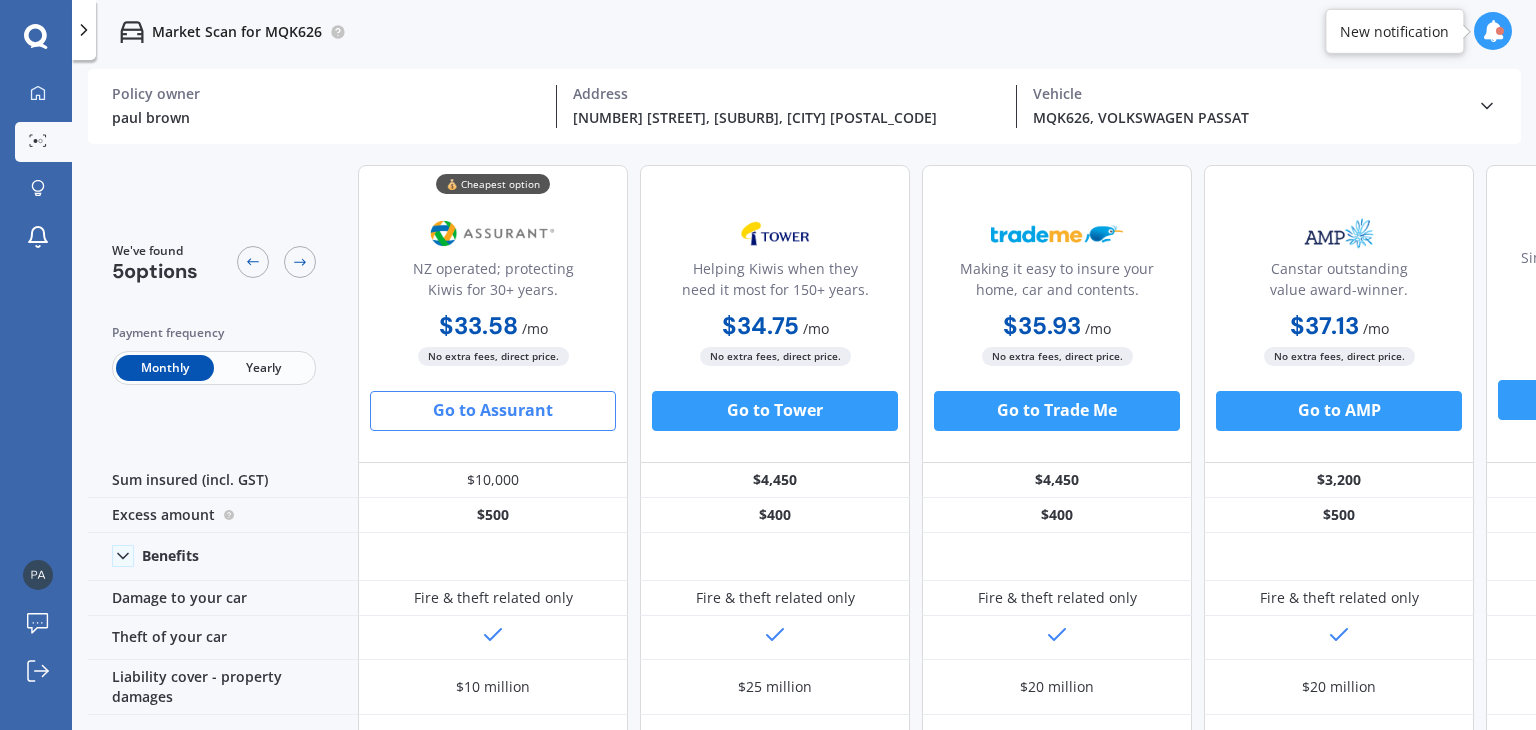 click on "New notification" at bounding box center (1394, 31) 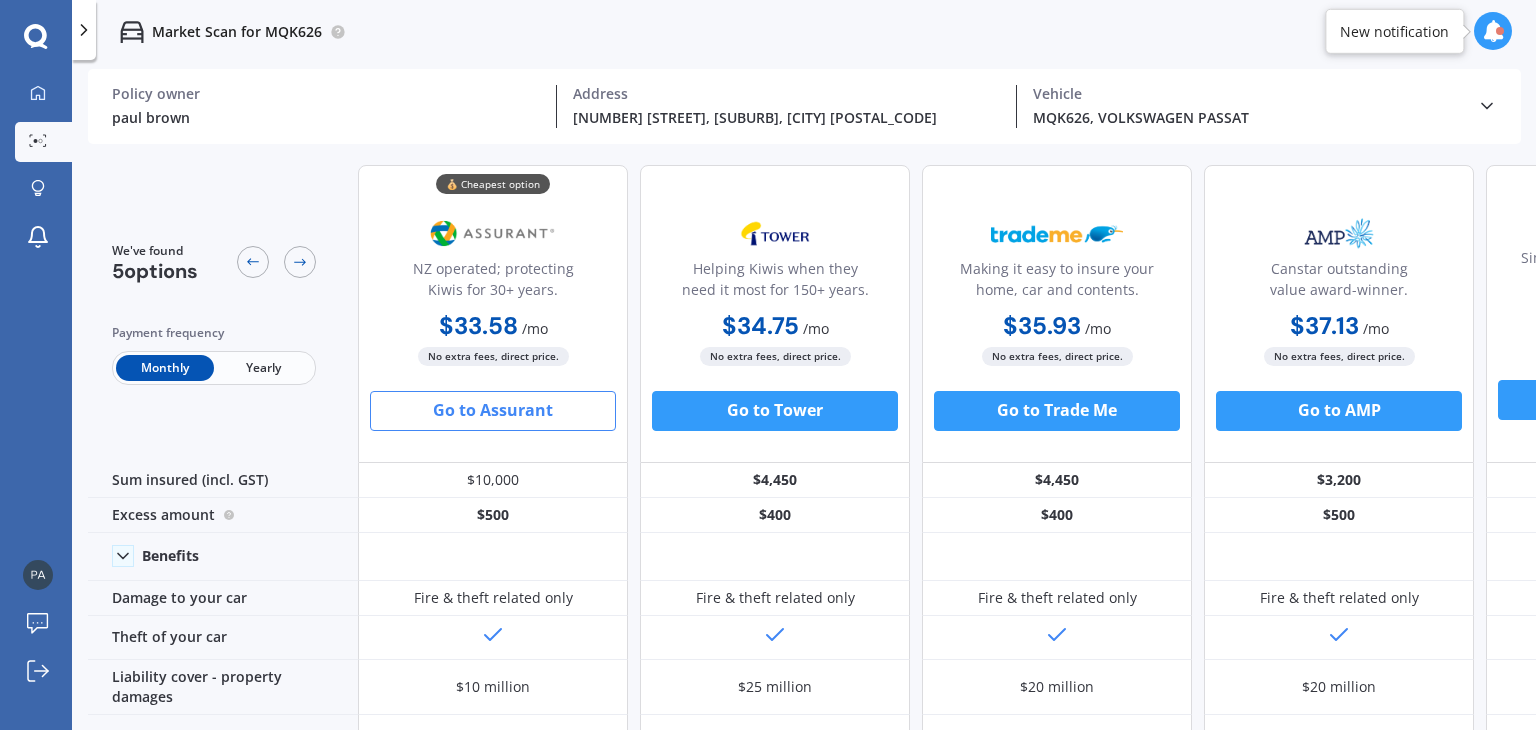 click at bounding box center (1500, 31) 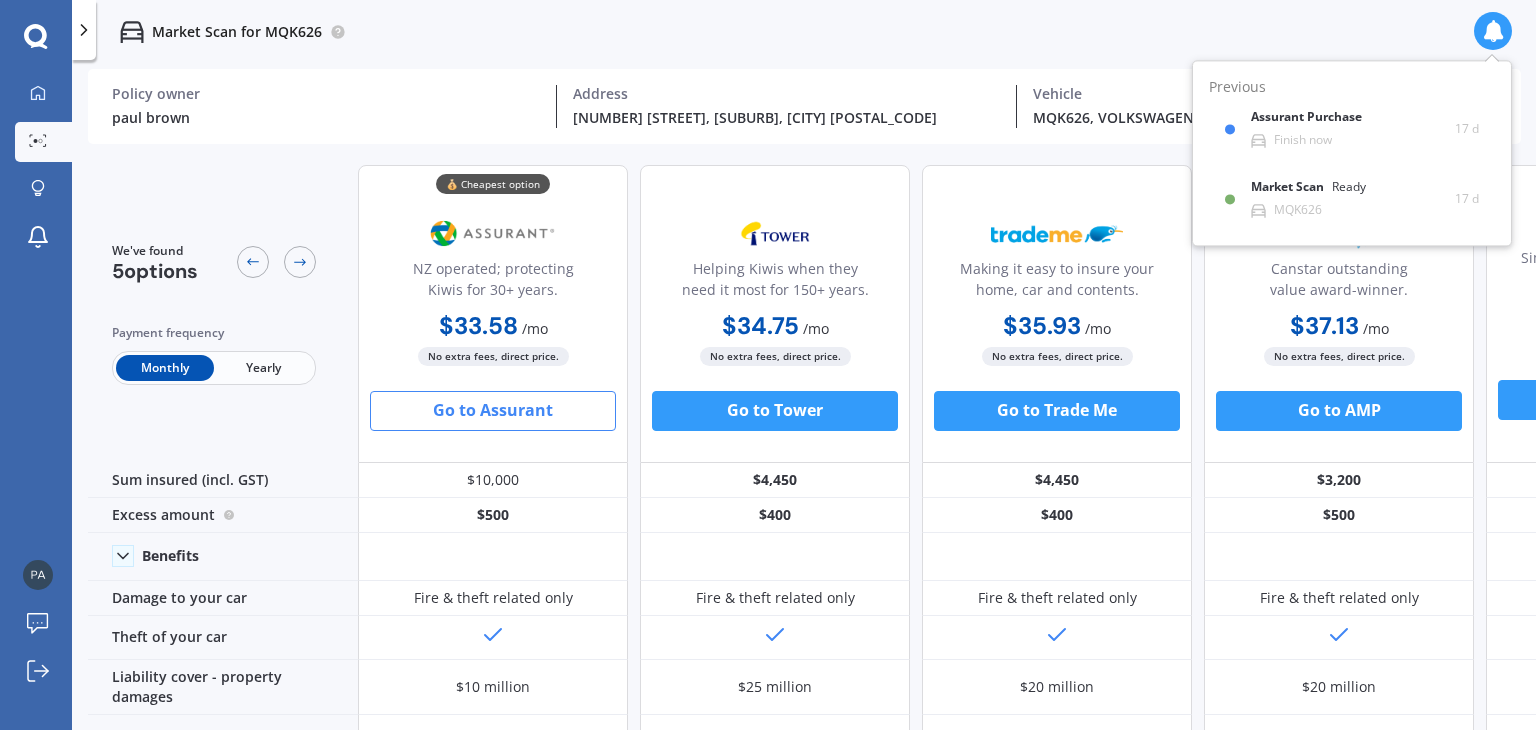 click on "Market Scan for MQK626" at bounding box center (804, 32) 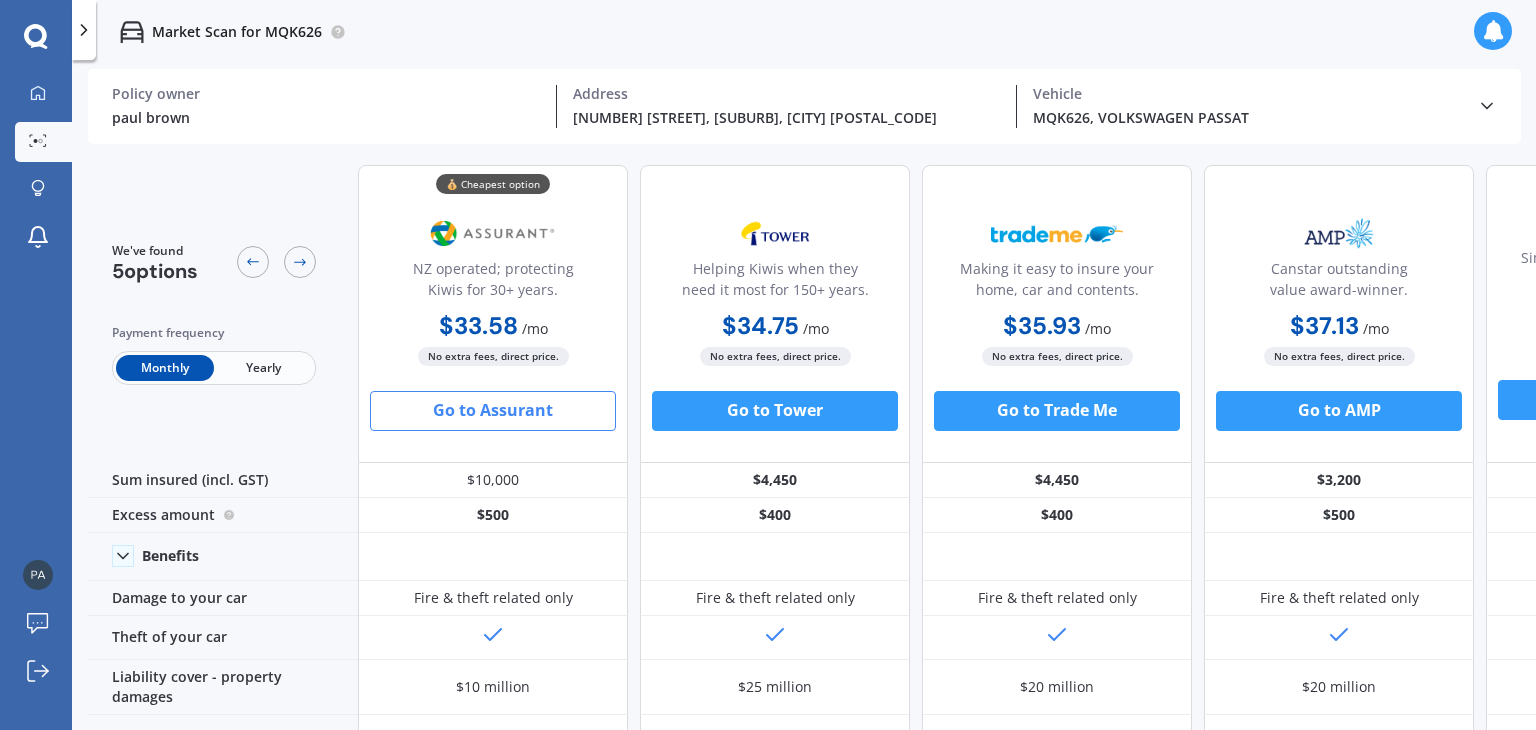 click at bounding box center [1487, 106] 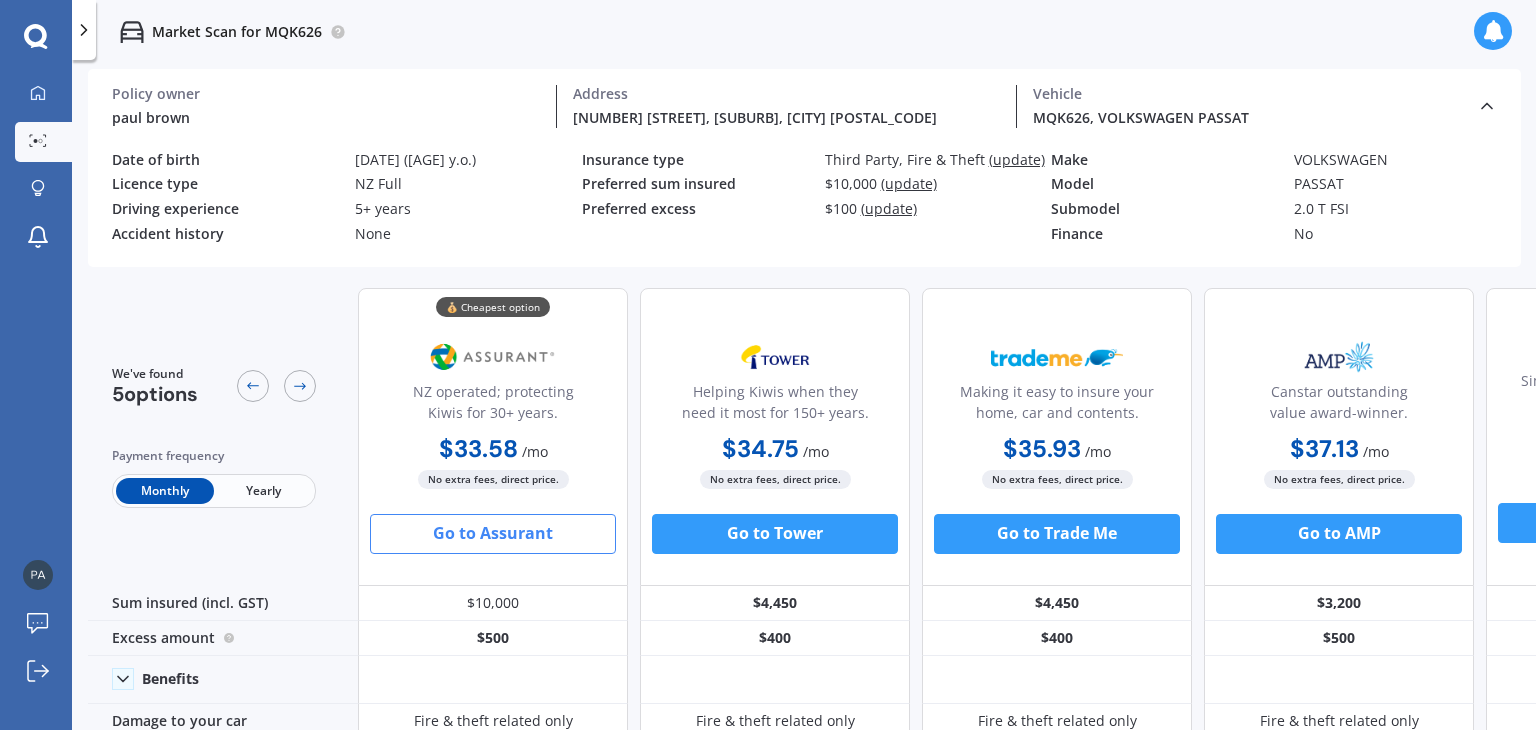click at bounding box center (1487, 106) 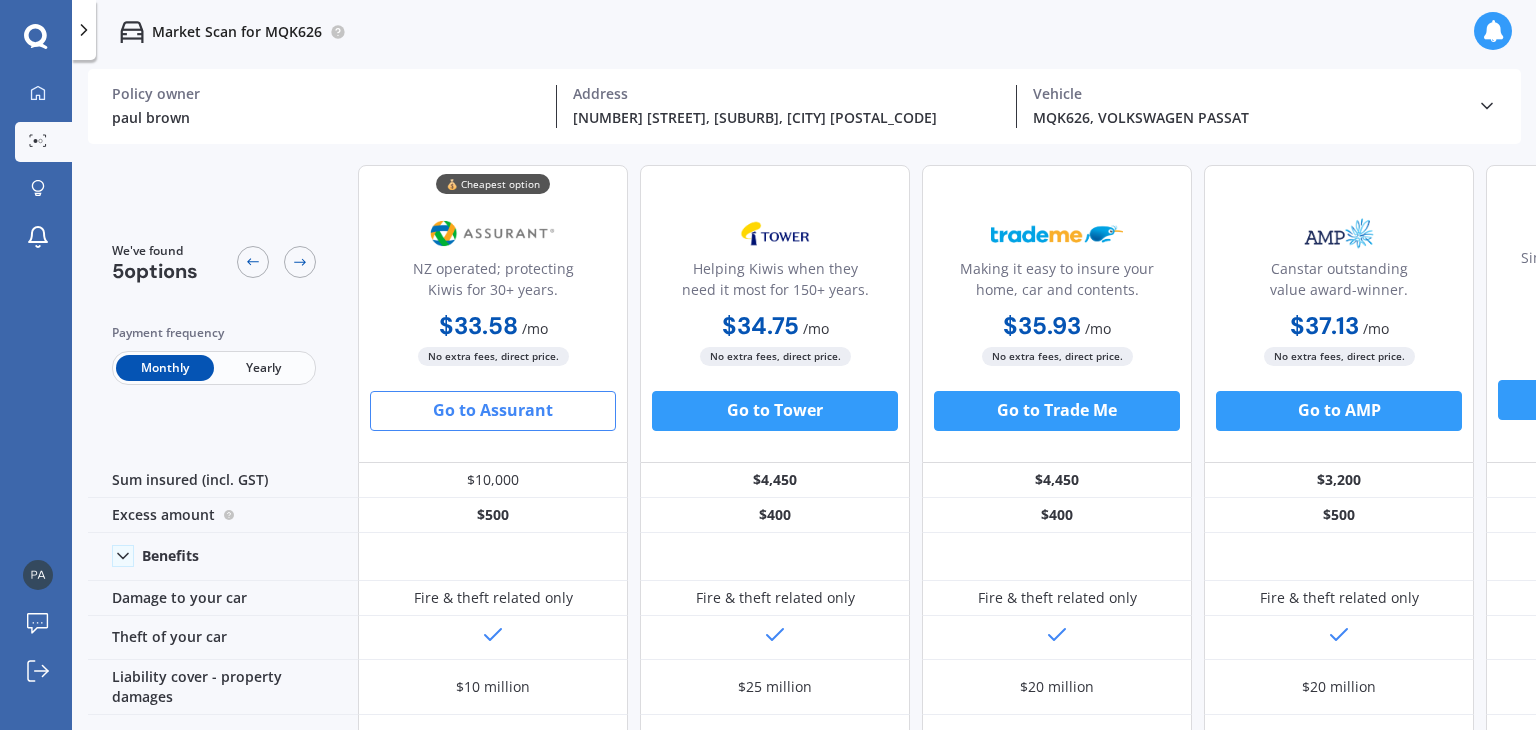 click on "Go to Assurant" at bounding box center [493, 411] 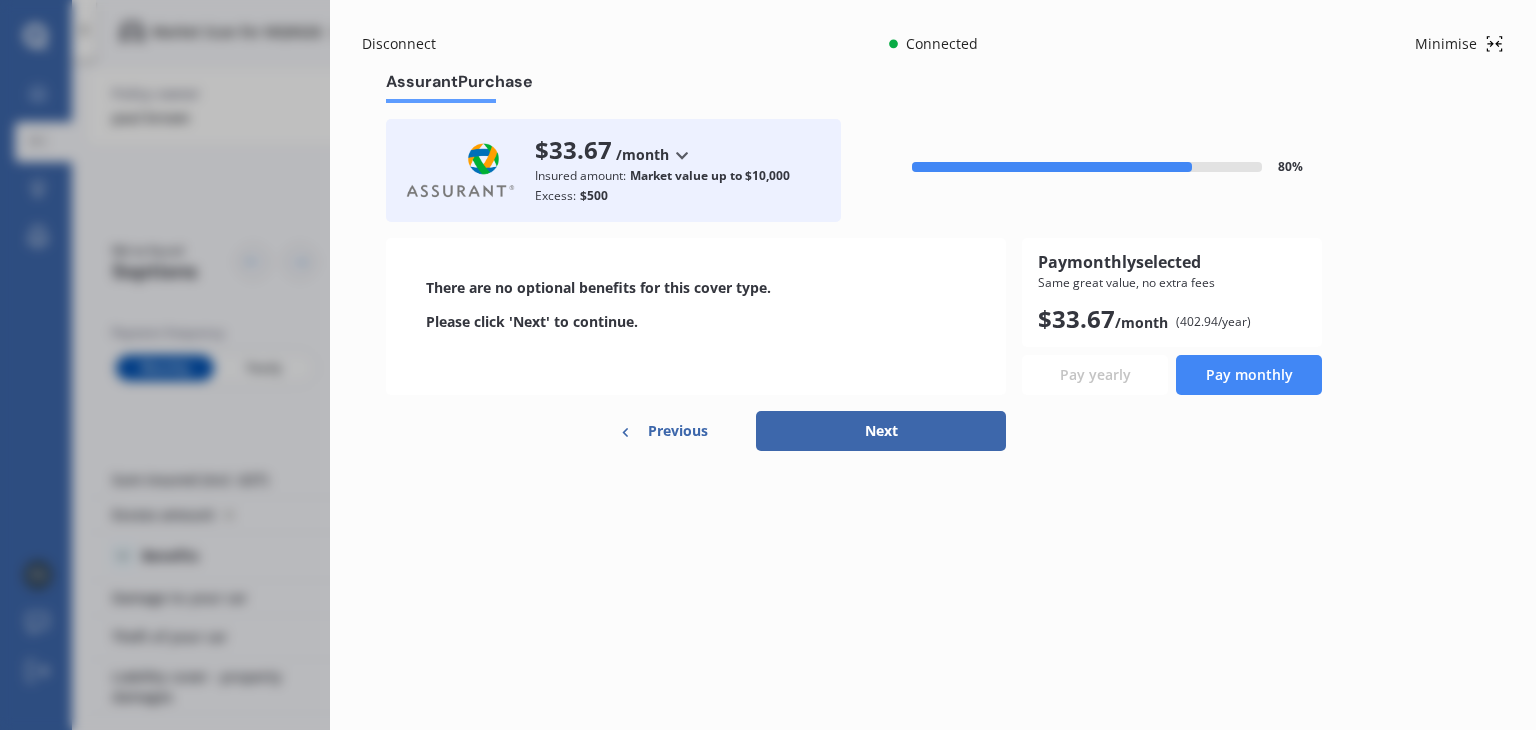 click on "Previous" at bounding box center (678, 431) 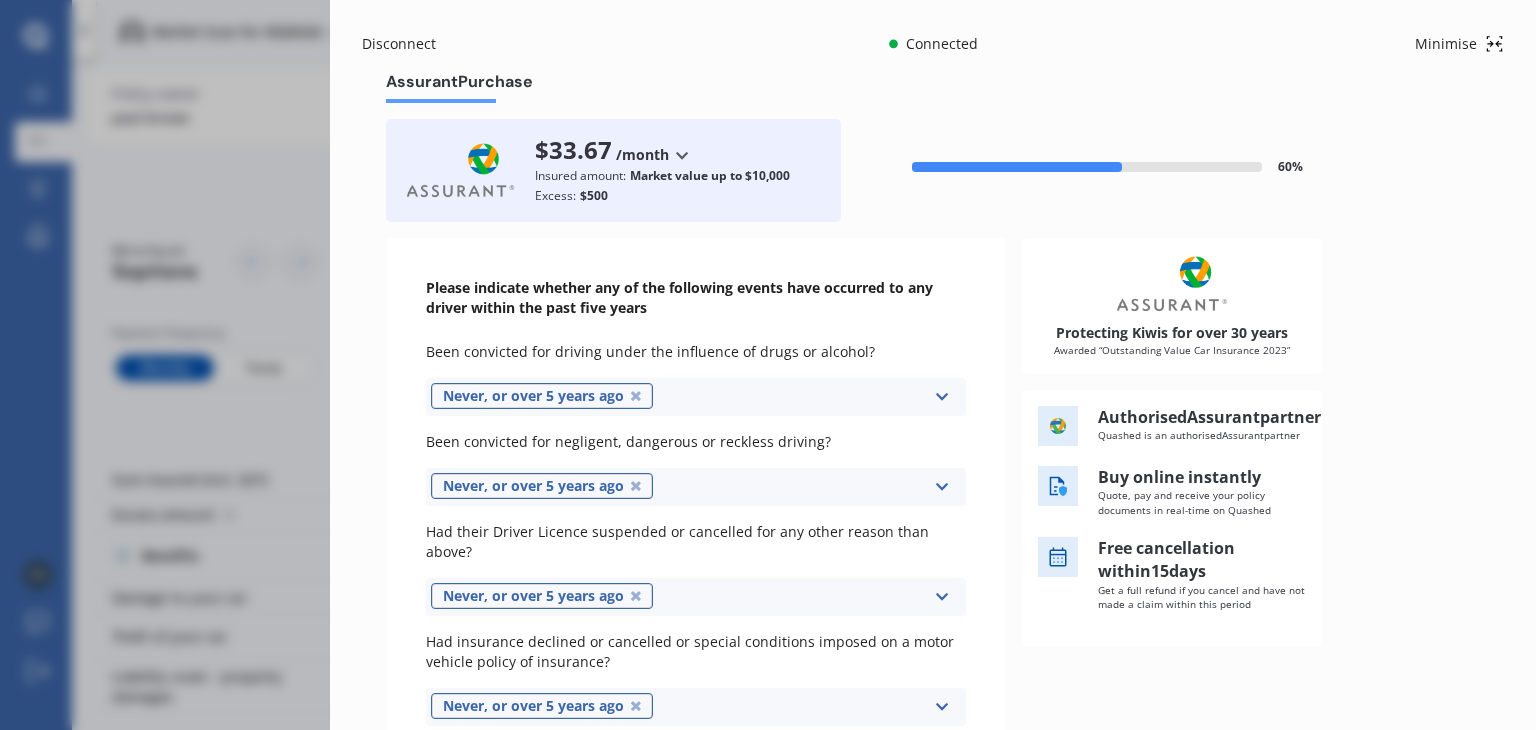 click on "Disconnect Connected Minimise Yearly Monthly $33.67 / mo Assurant Purchase $33.67 /month /year /month Insured amount: Market value up to $10,000 Excess: $500 60 % Please indicate whether any of the following events have occurred to any driver within the past five years Been convicted for driving under the influence of drugs or alcohol? Never, or over 5 years ago Select one or more Last year 1 to 2 years ago 2 to 3 years ago 3 to 5 years ago Been convicted for negligent, dangerous or reckless driving? Never, or over 5 years ago Select one or more Last year 1 to 2 years ago 2 to 3 years ago 3 to 5 years ago Had their Driver Licence suspended or cancelled for any other reason than above? Never, or over 5 years ago Select one or more Last year 1 to 2 years ago 2 to 3 years ago 3 to 5 years ago Had insurance declined or cancelled or special conditions imposed on a motor vehicle policy of insurance? Never, or over 5 years ago Select one or more Last year 1 to 2 years ago 2 to 3 years ago 3 to 5 years ago Last year" at bounding box center (768, 365) 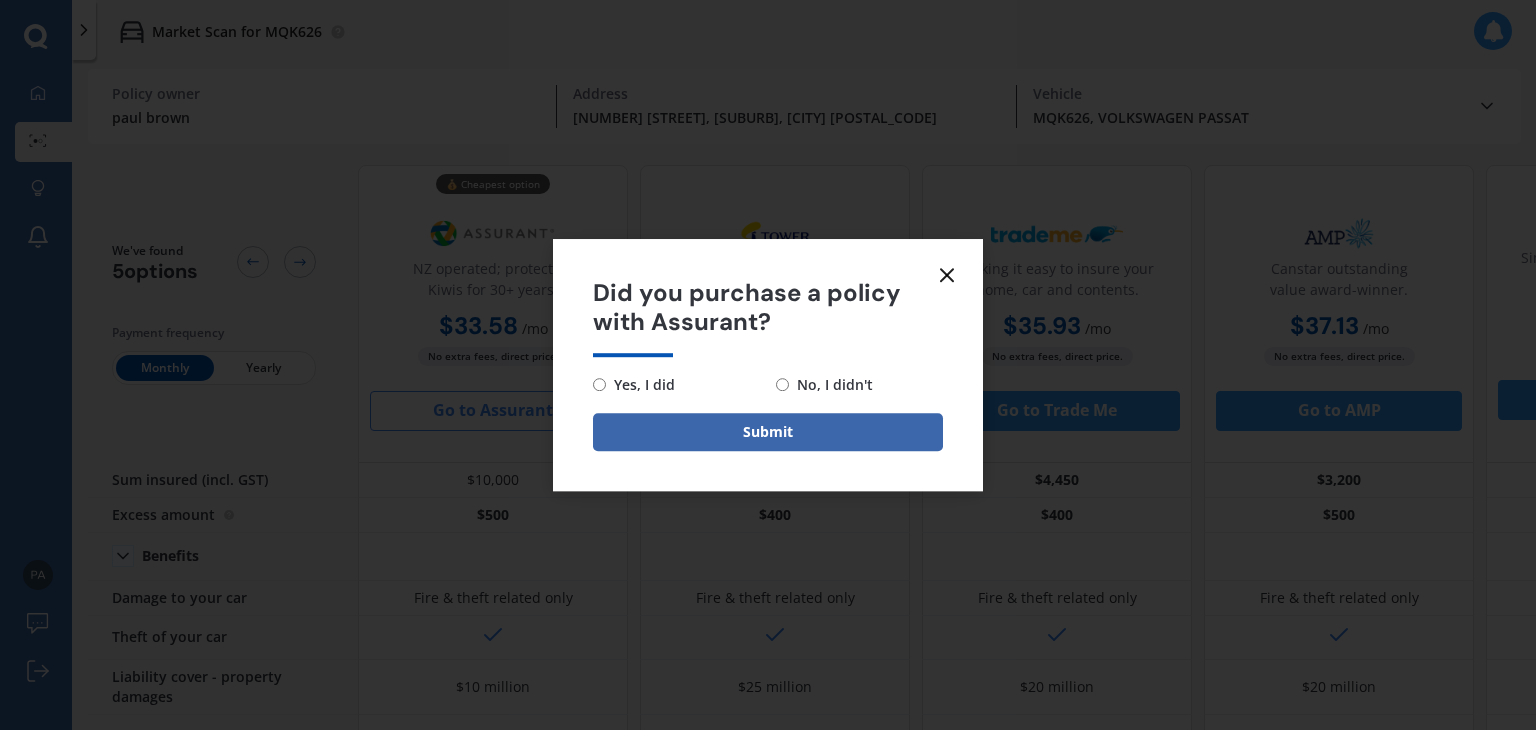 click on "No, I didn't" at bounding box center [599, 384] 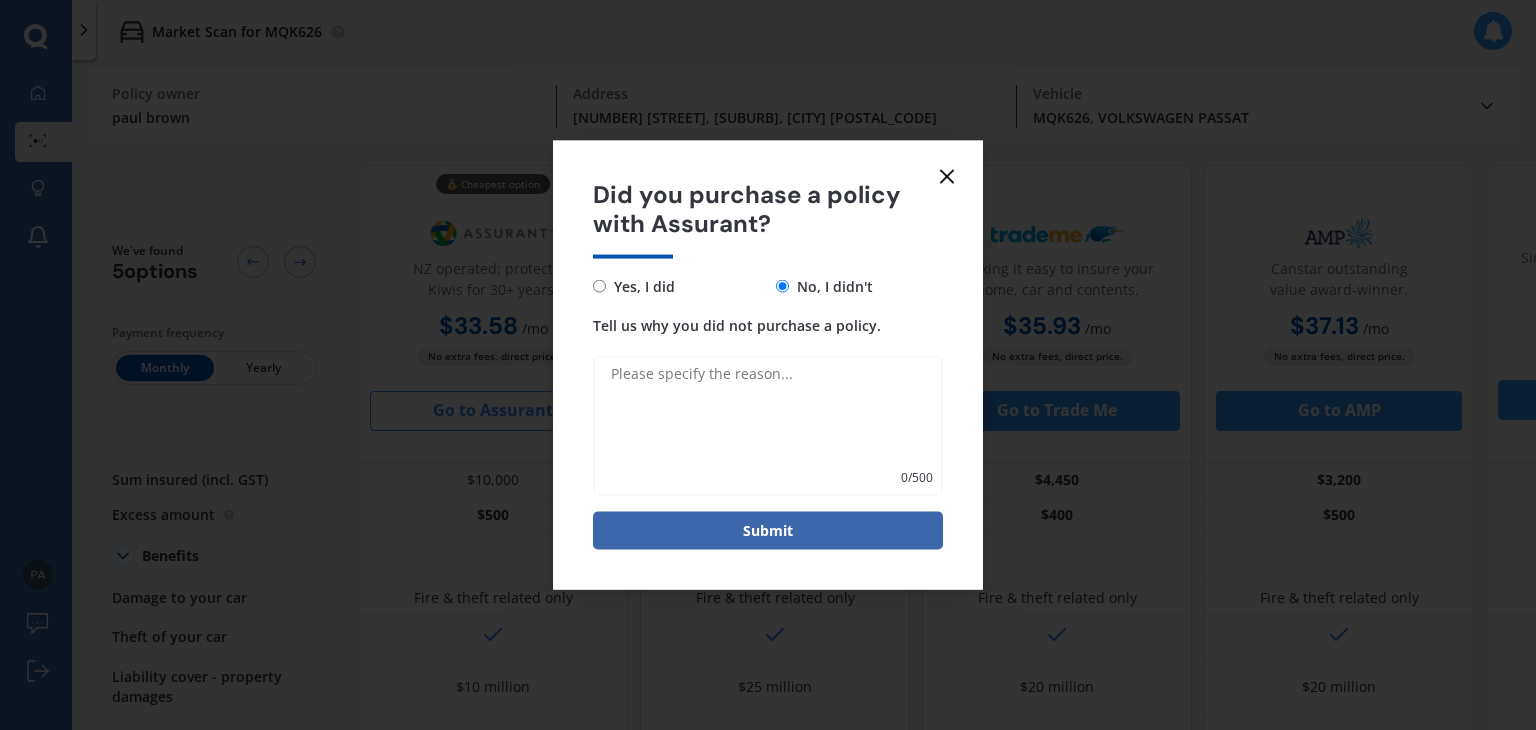 click at bounding box center [947, 177] 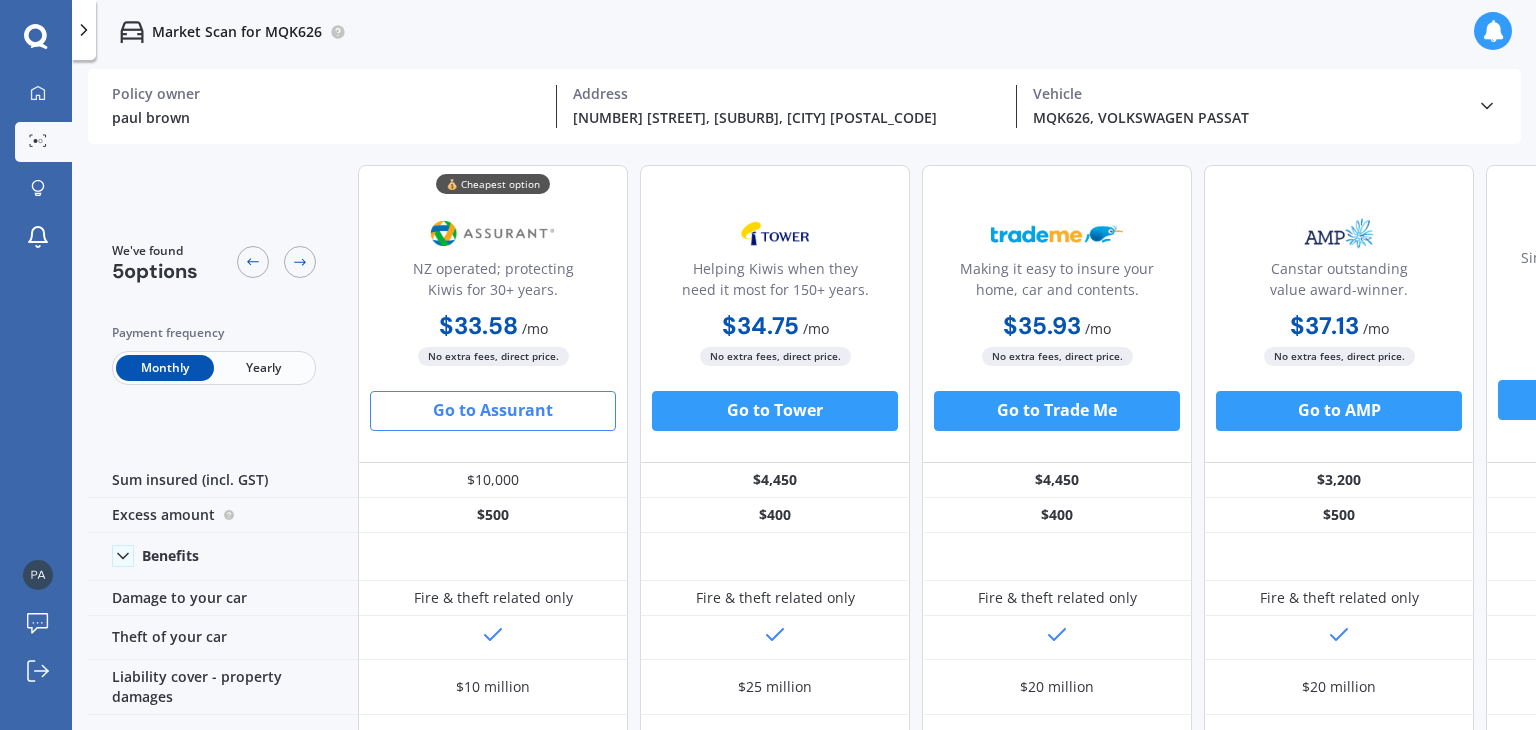 click at bounding box center (84, 30) 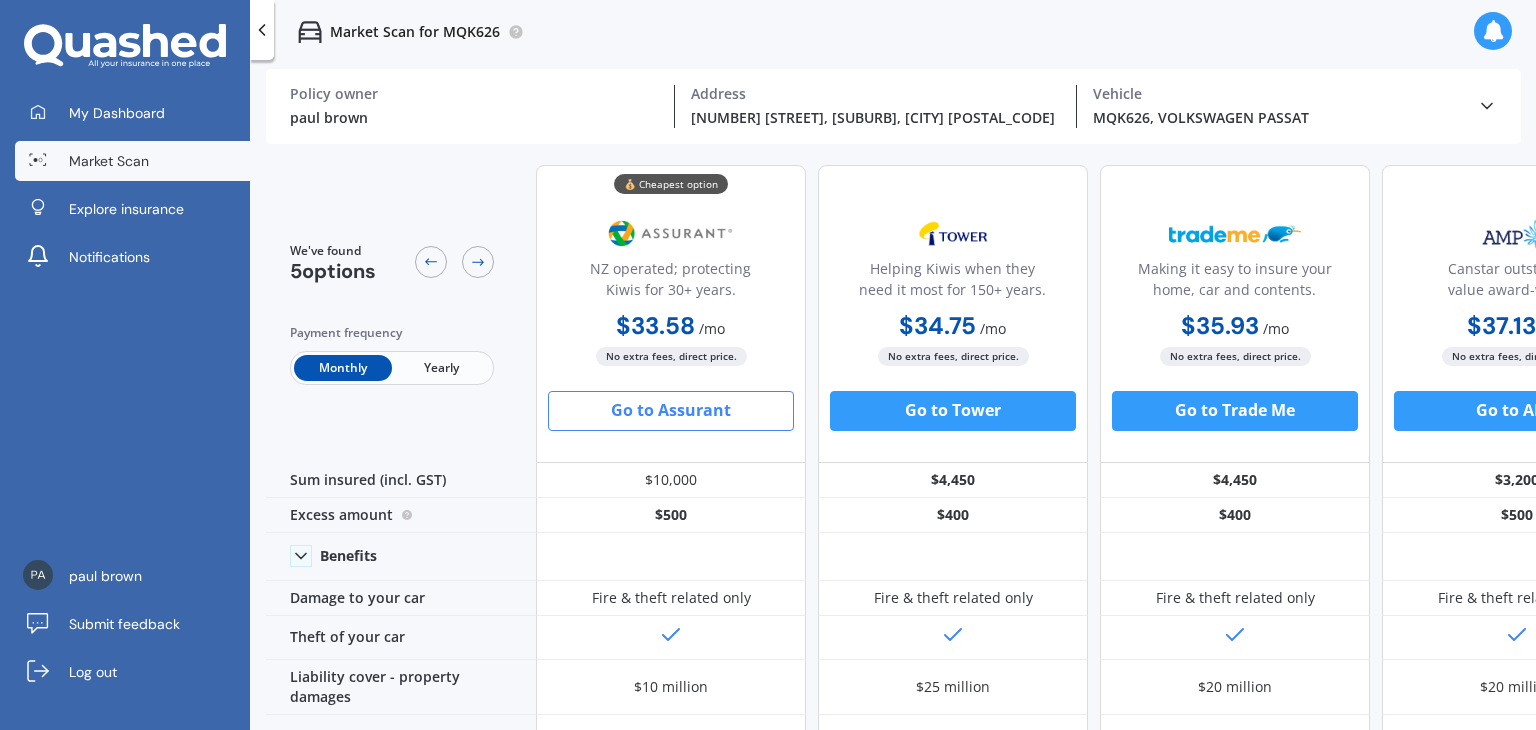 click at bounding box center [262, 30] 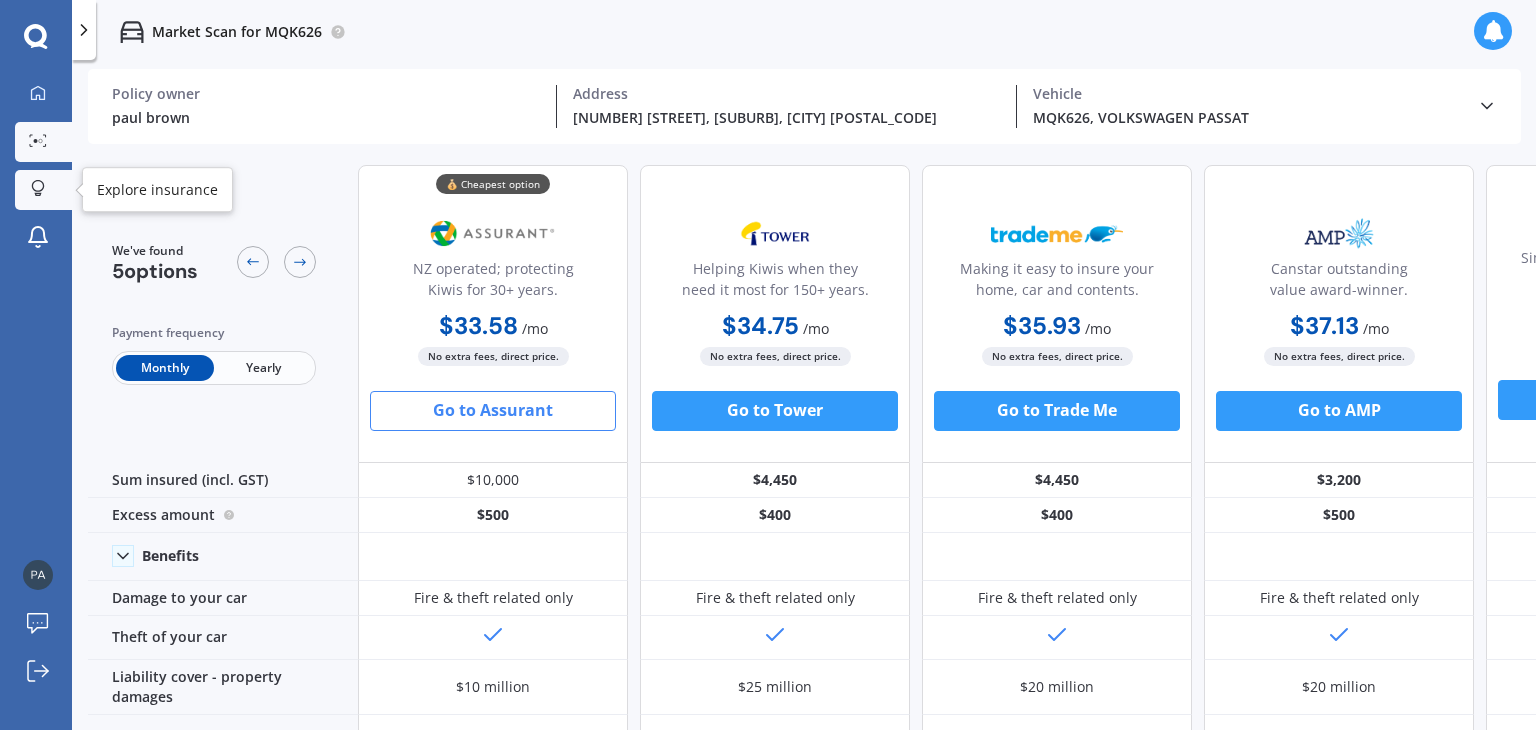 click at bounding box center (38, 186) 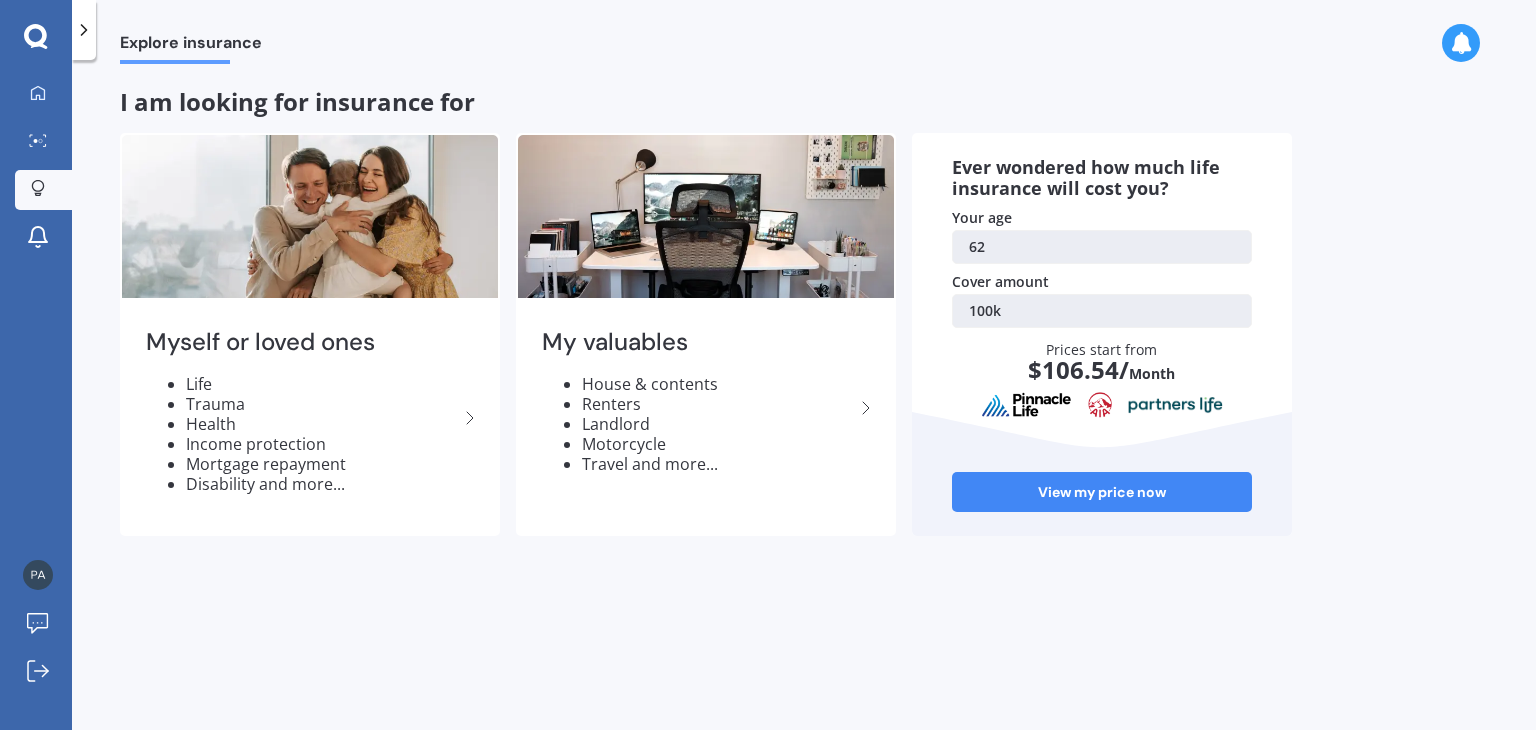 click on "100k" at bounding box center [1102, 247] 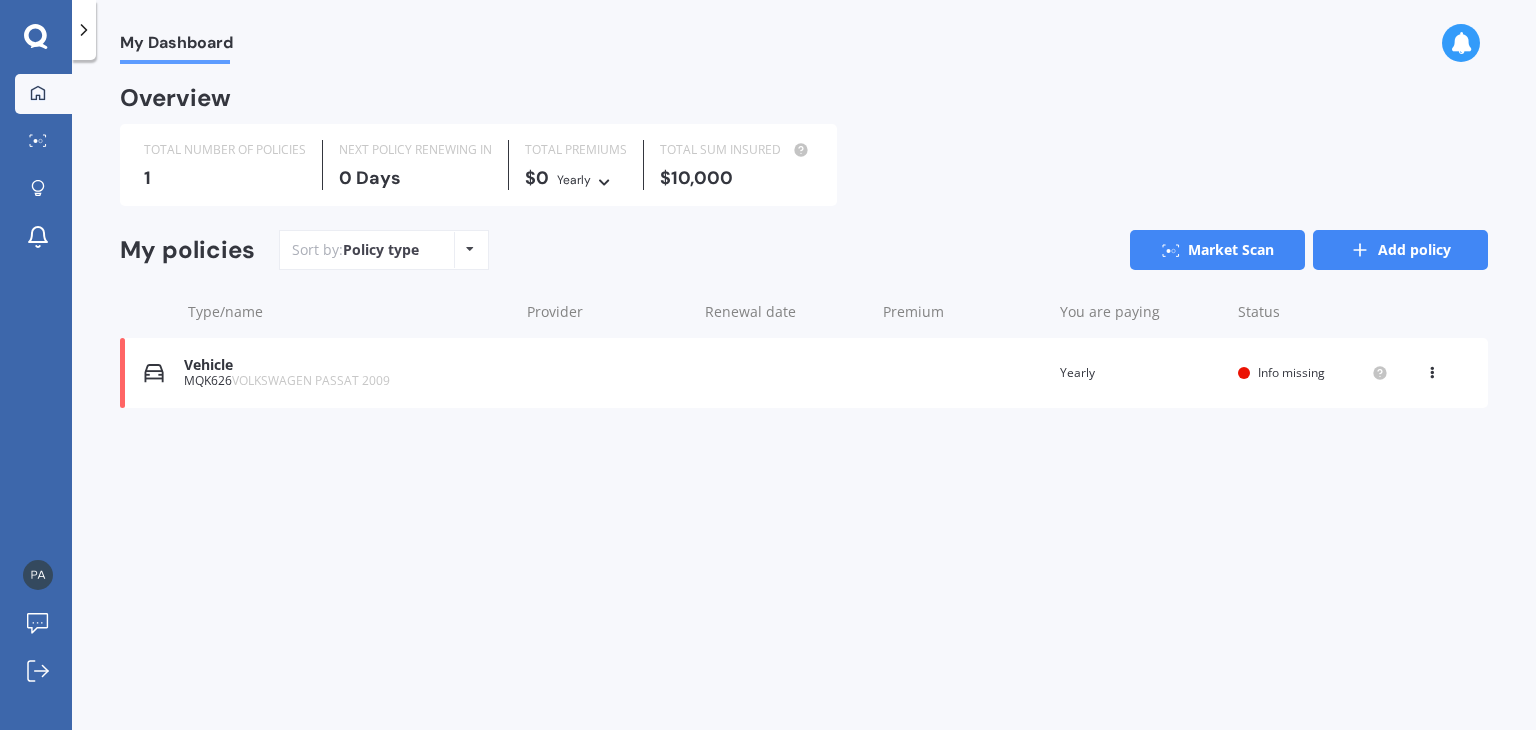 click on "Add policy" at bounding box center [1400, 250] 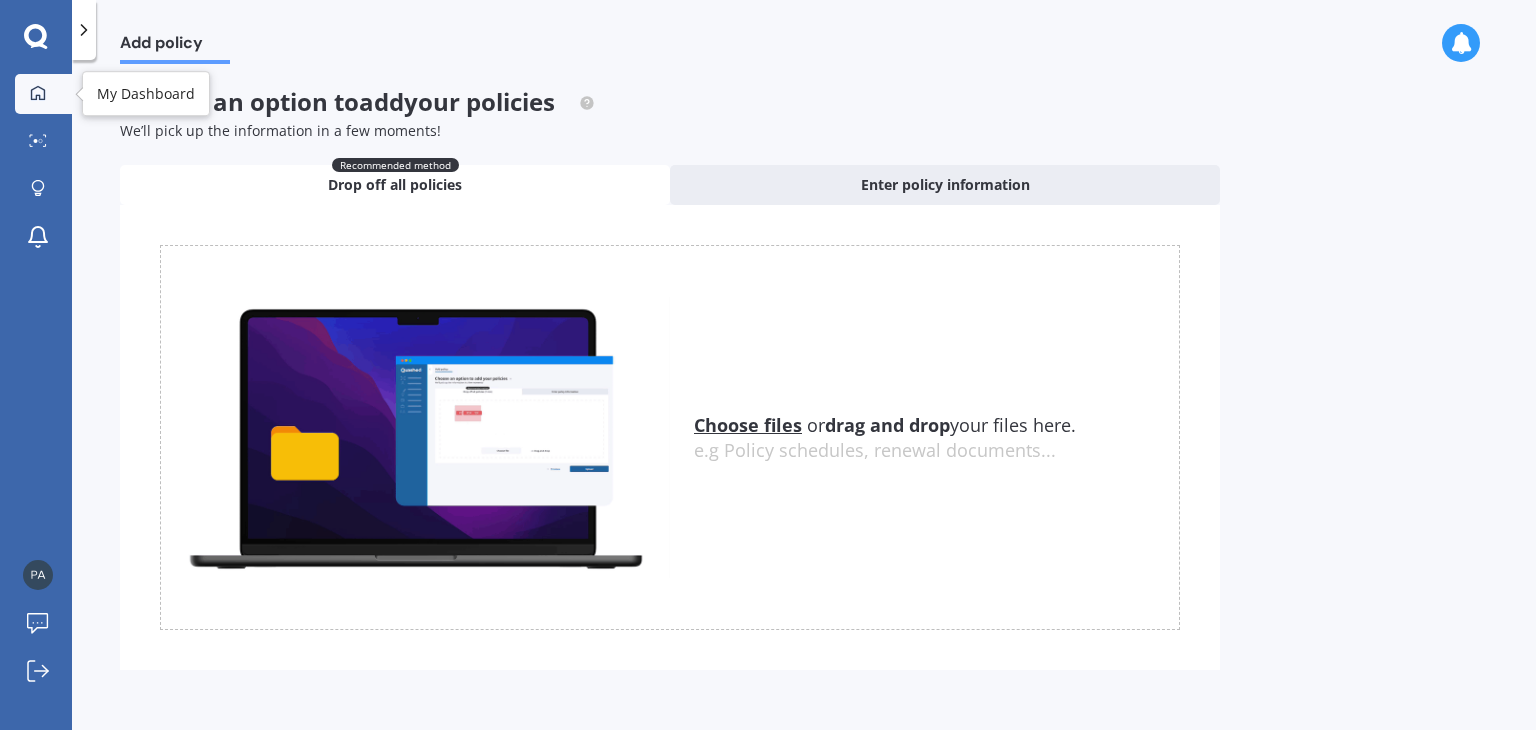 click on "My Dashboard" at bounding box center [43, 94] 